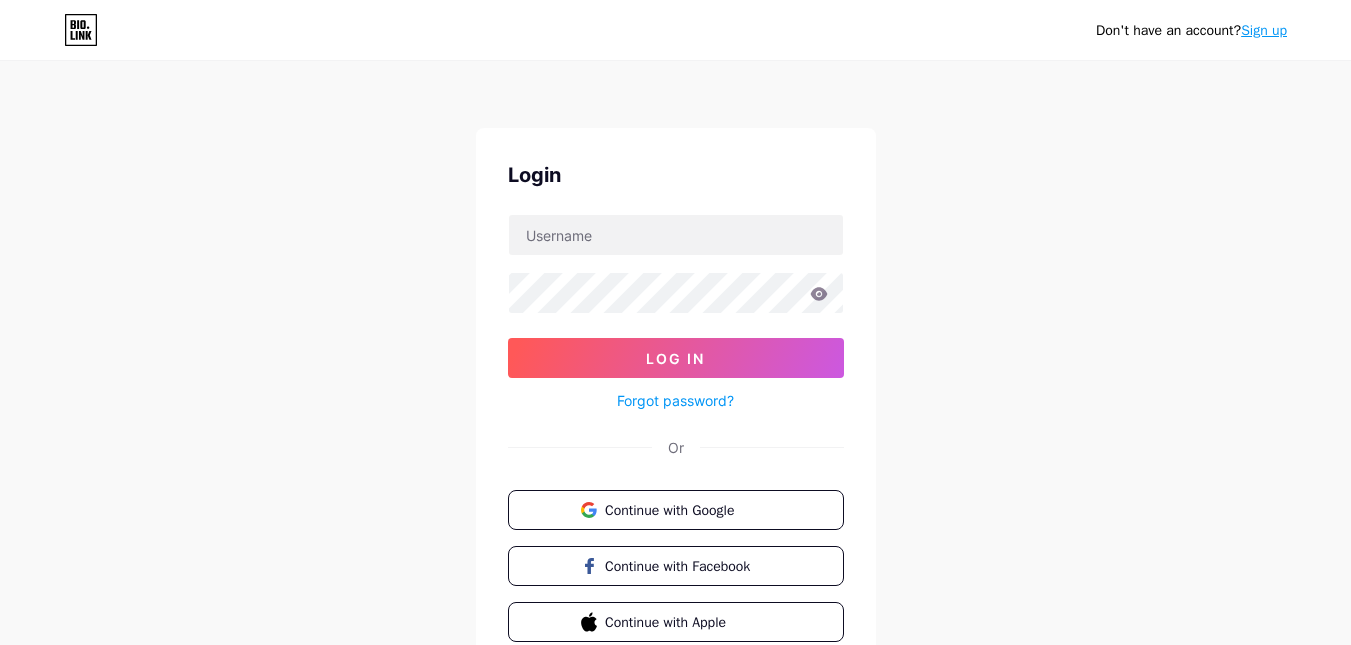 scroll, scrollTop: 0, scrollLeft: 0, axis: both 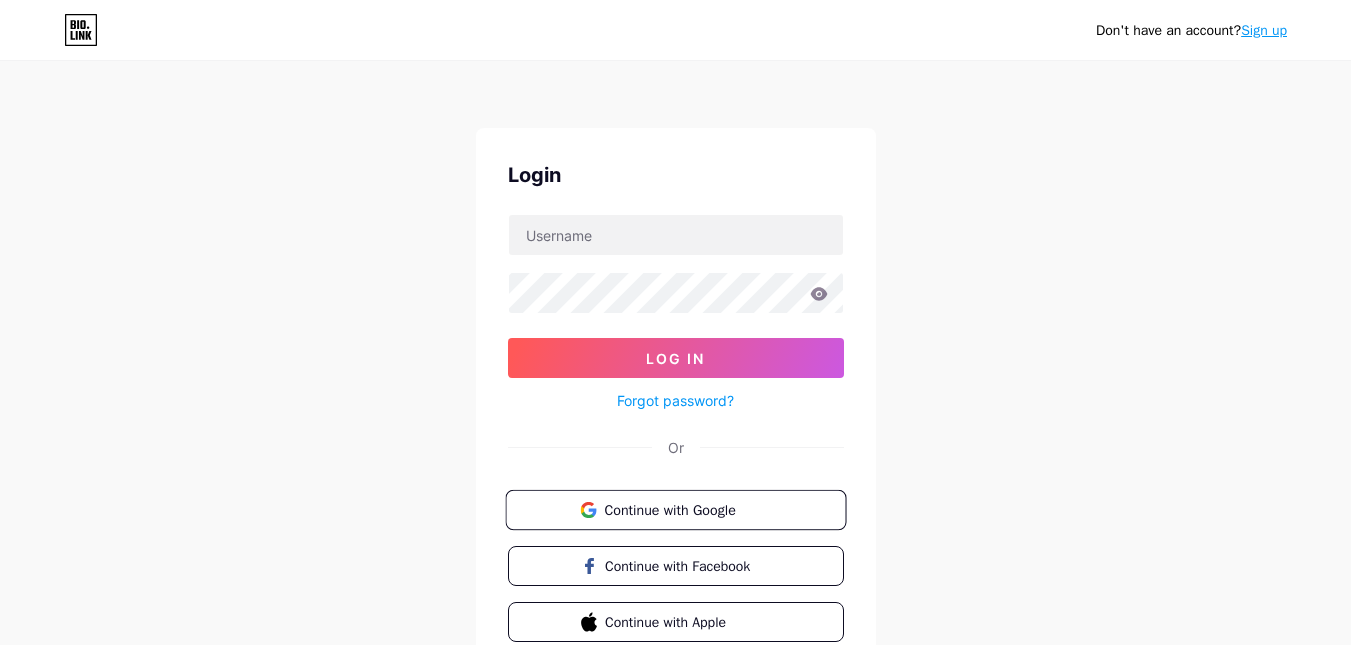 click on "Continue with Google" at bounding box center (687, 509) 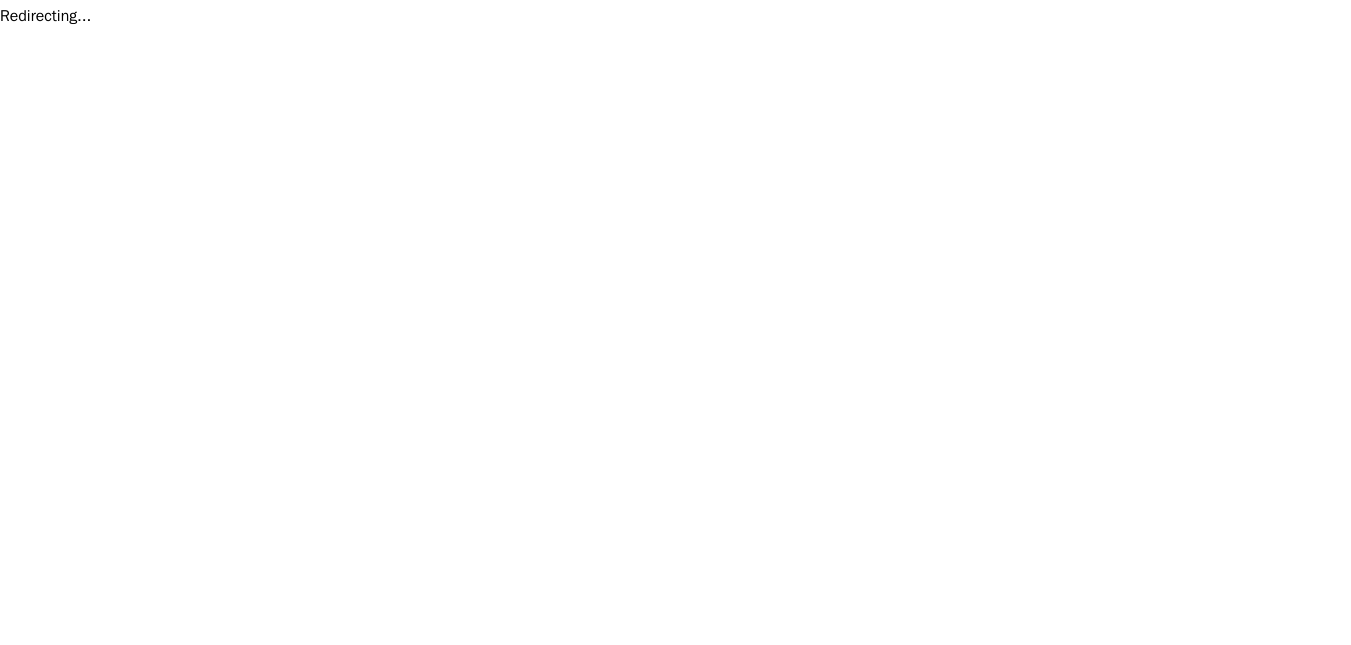 scroll, scrollTop: 0, scrollLeft: 0, axis: both 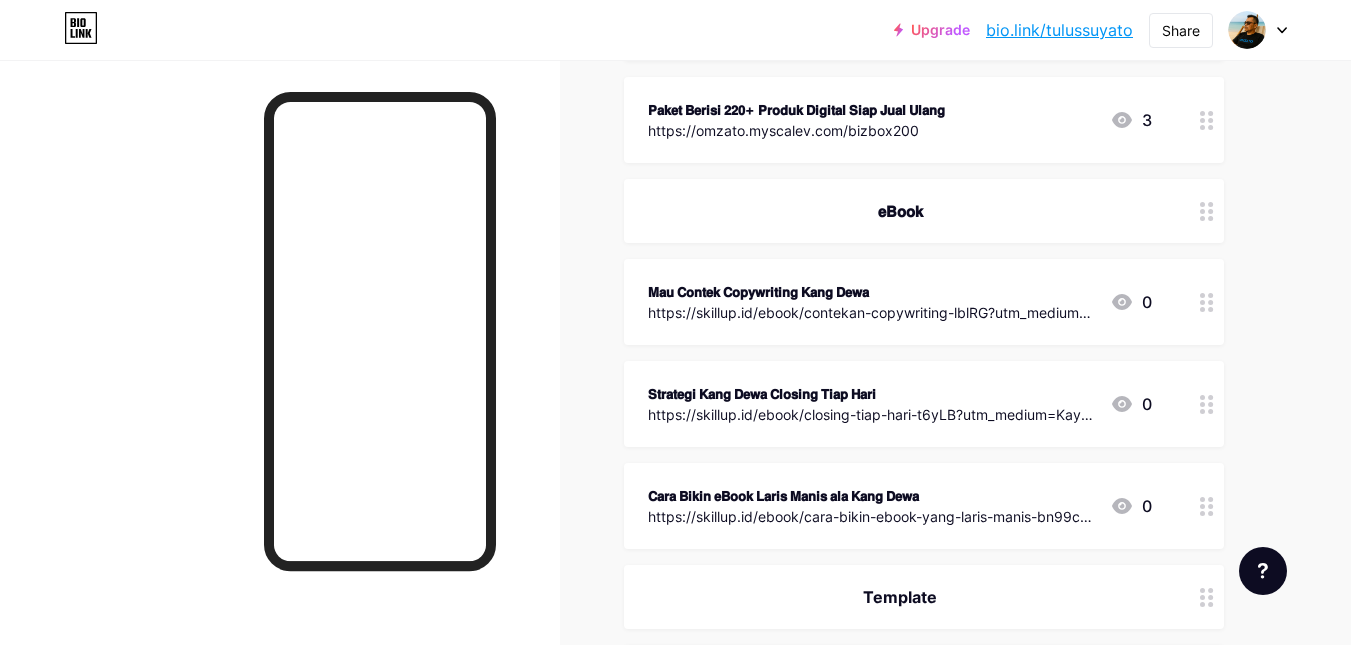 click on "𝗲𝗕𝗼𝗼𝗸" at bounding box center (924, 211) 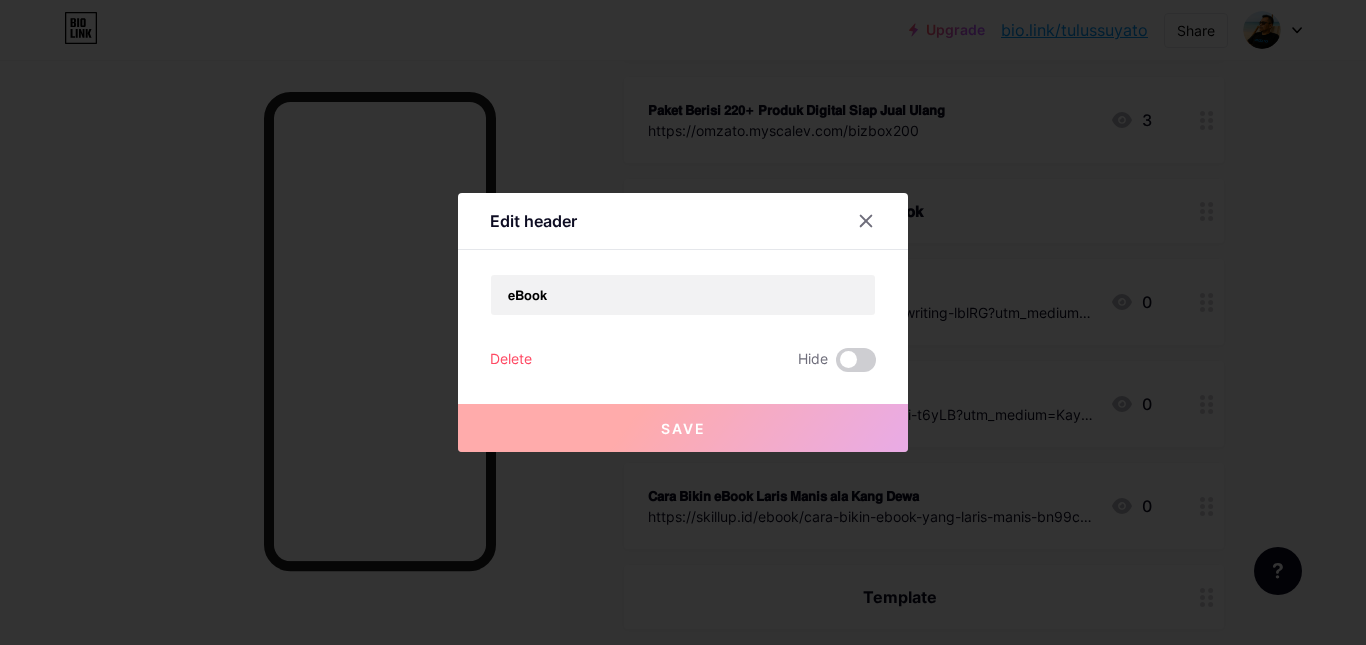 click 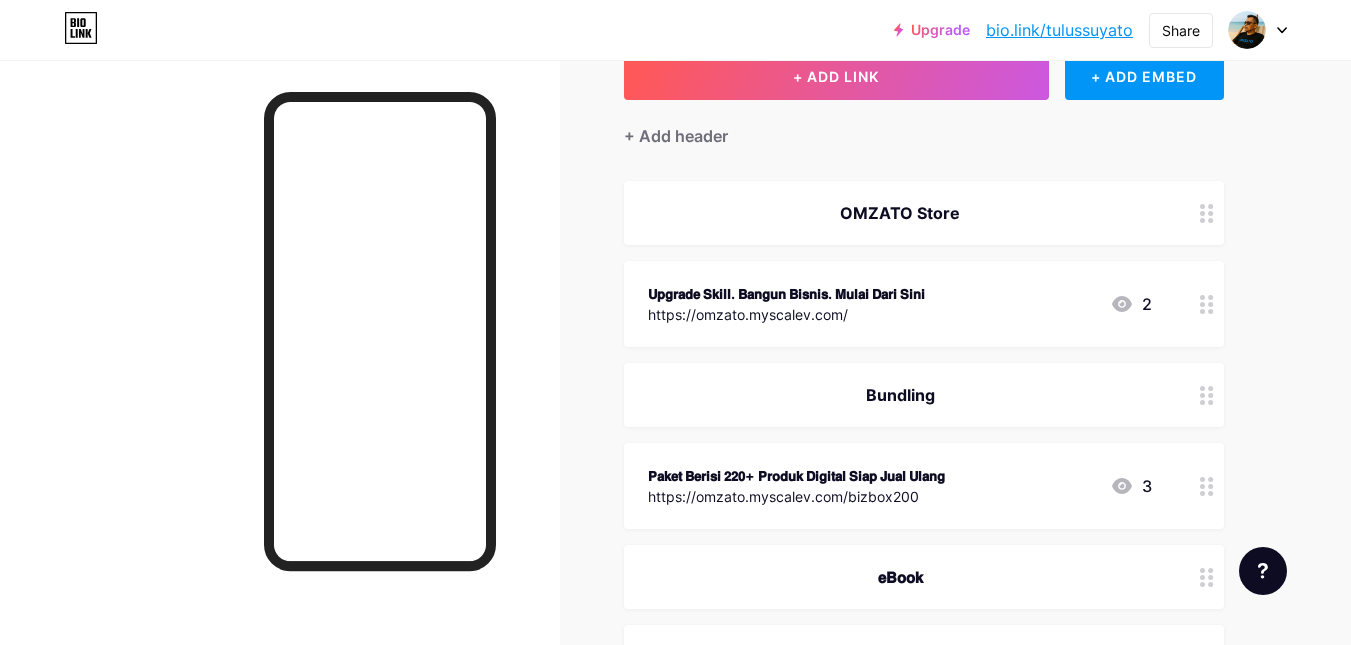 scroll, scrollTop: 100, scrollLeft: 0, axis: vertical 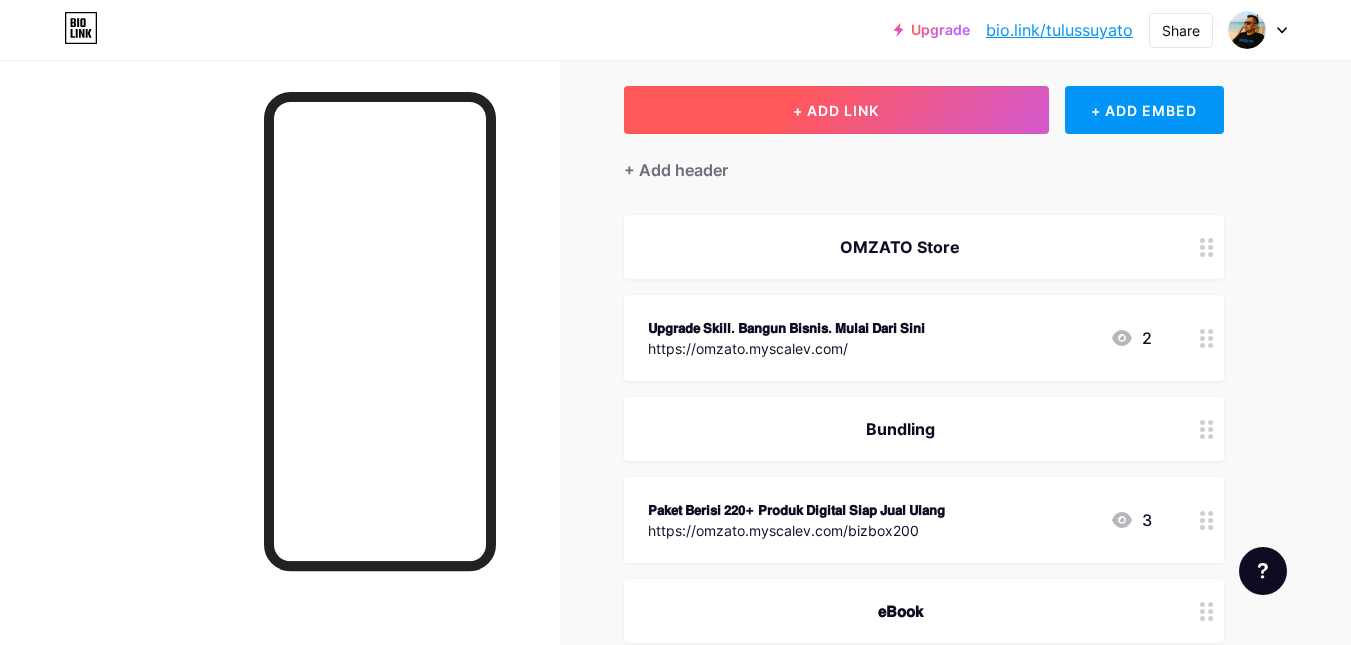 click on "+ ADD LINK" at bounding box center (836, 110) 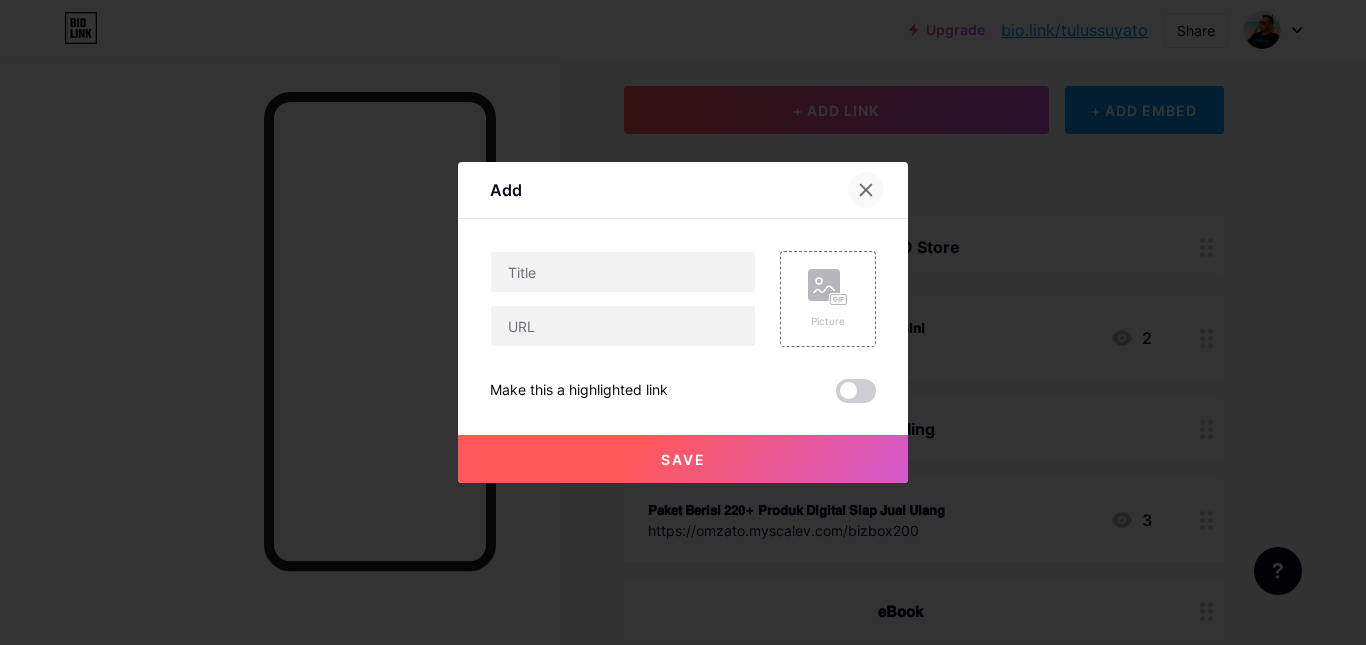 click 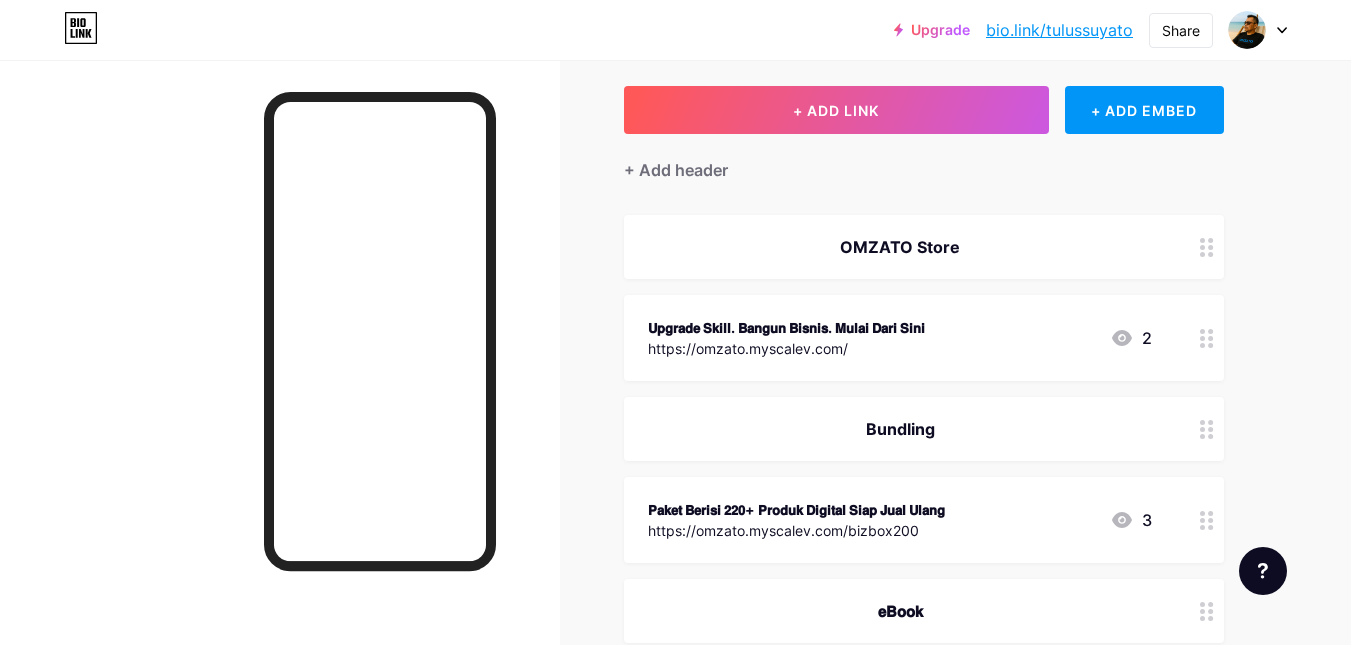 click on "Bundling" at bounding box center [900, 429] 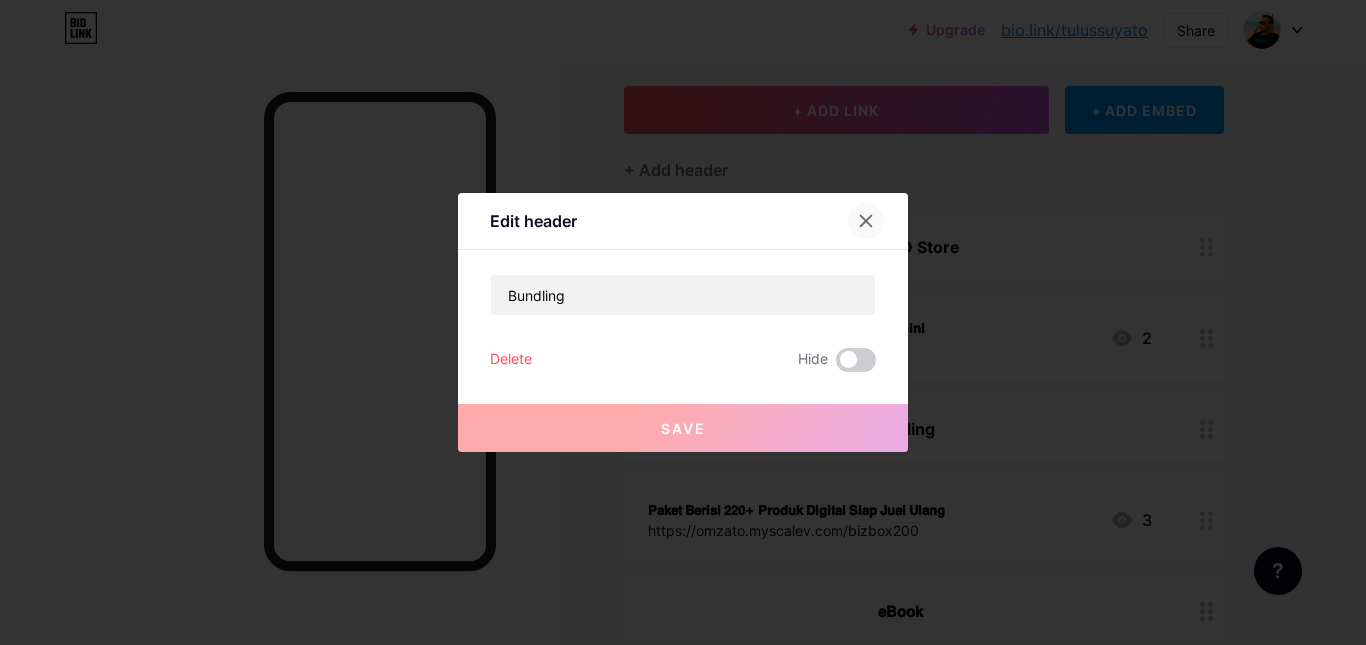 click 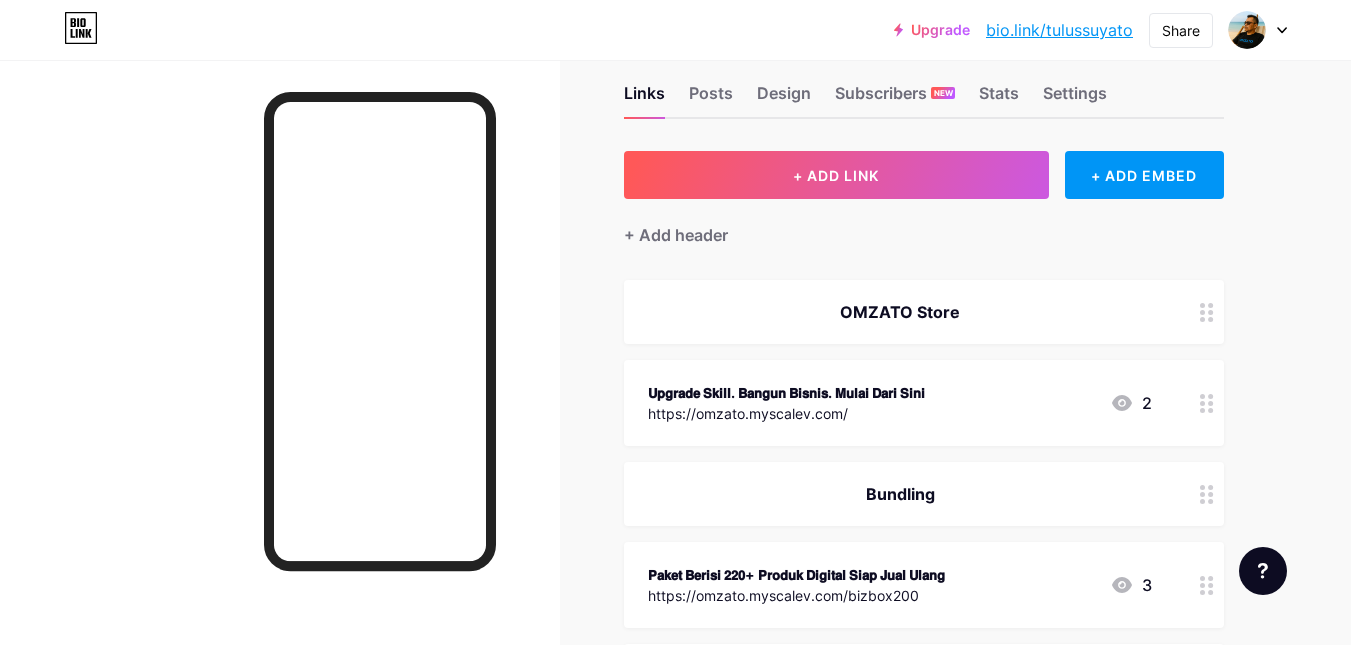 scroll, scrollTop: 0, scrollLeft: 0, axis: both 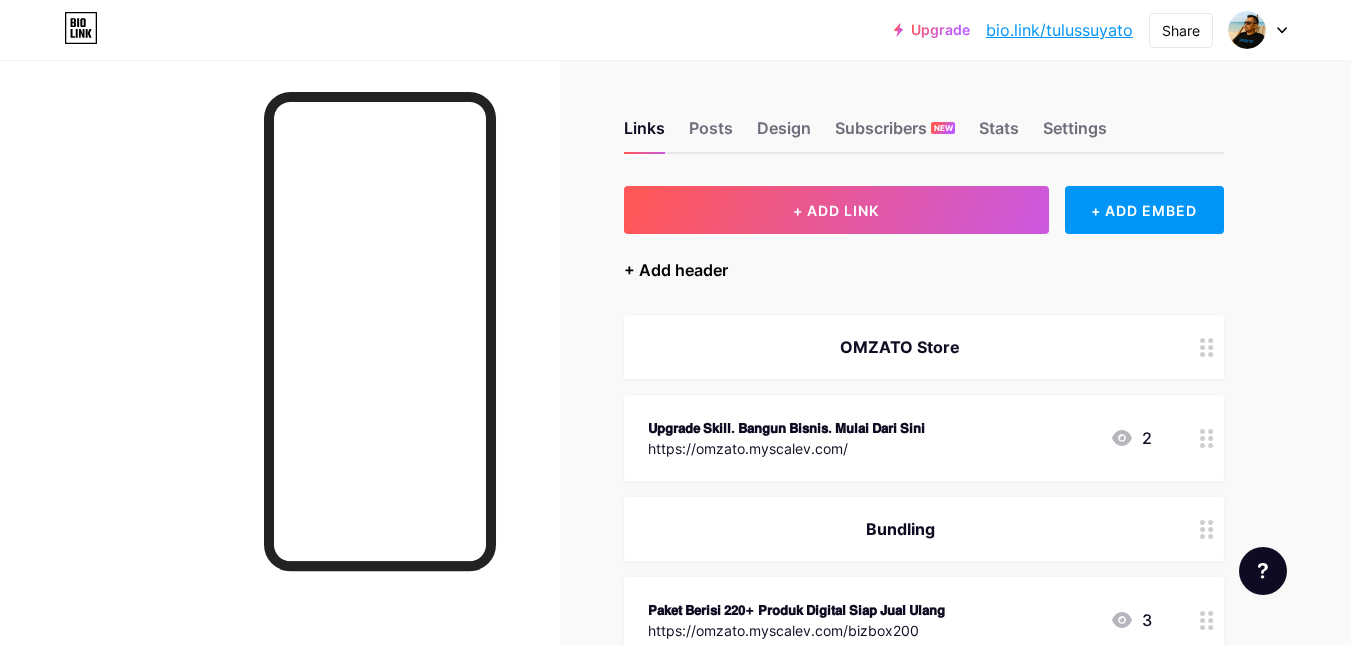 click on "+ Add header" at bounding box center (676, 270) 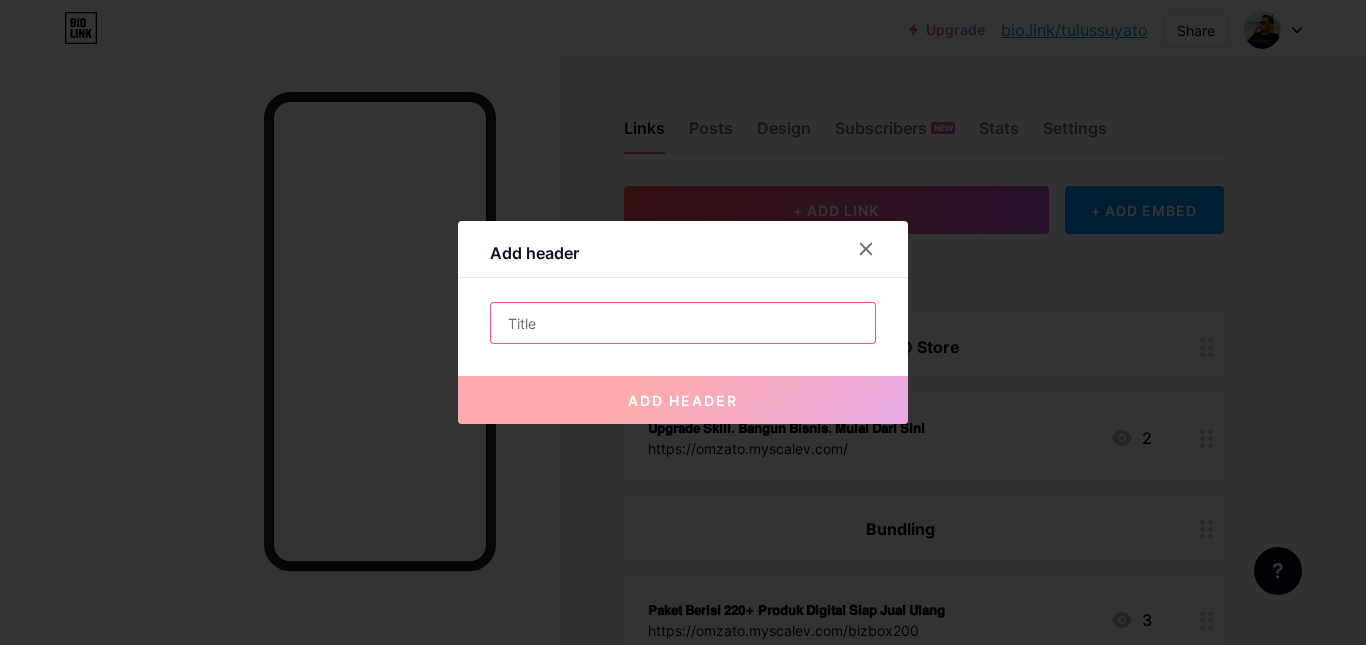 click at bounding box center [683, 323] 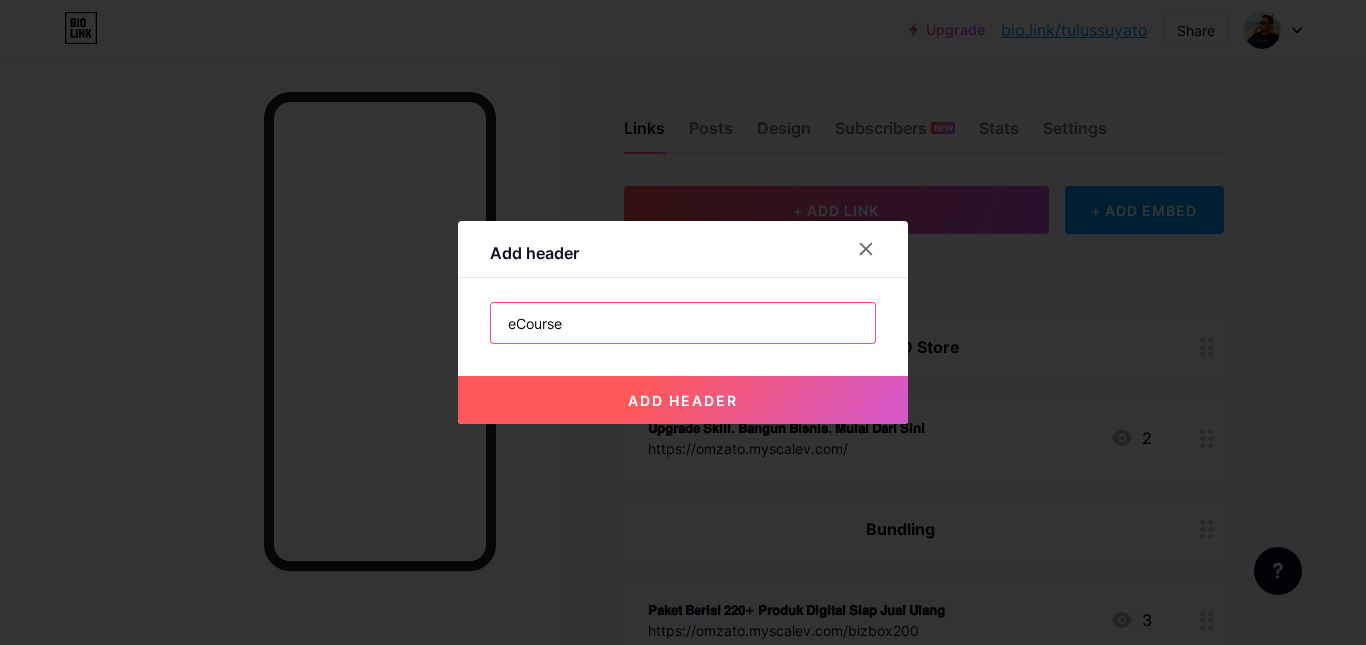 type on "eCourse" 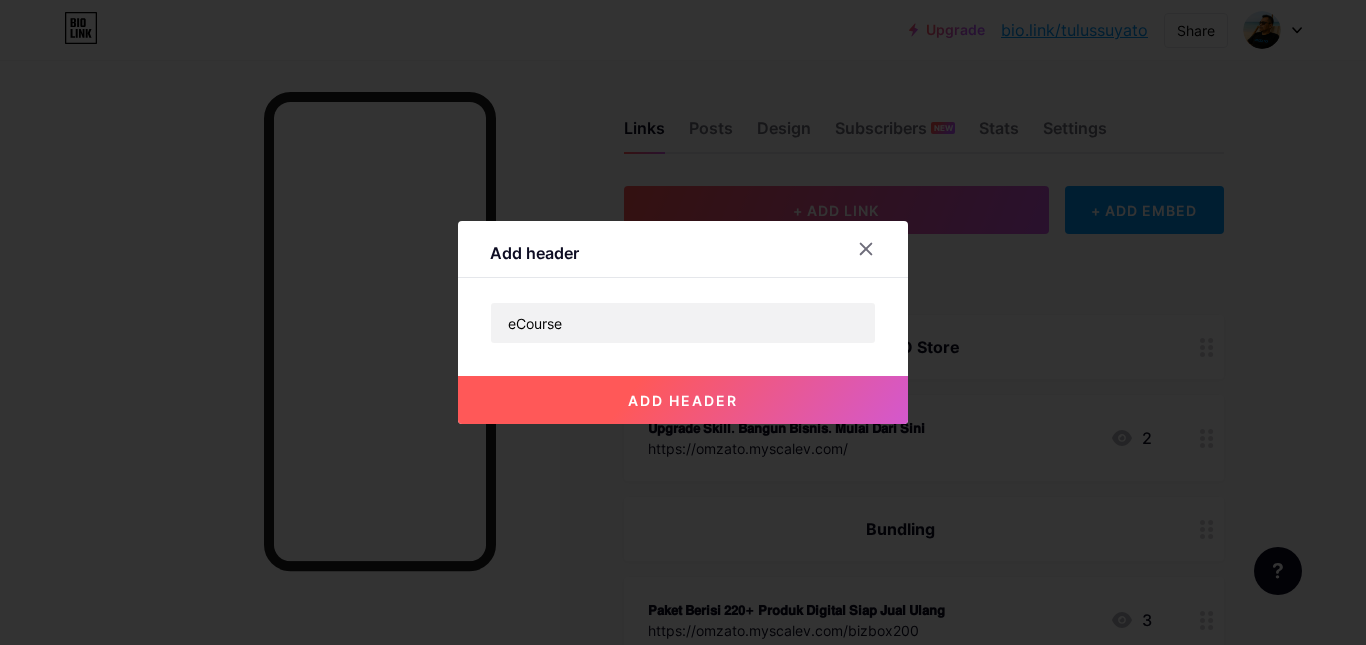 click on "add header" at bounding box center (683, 400) 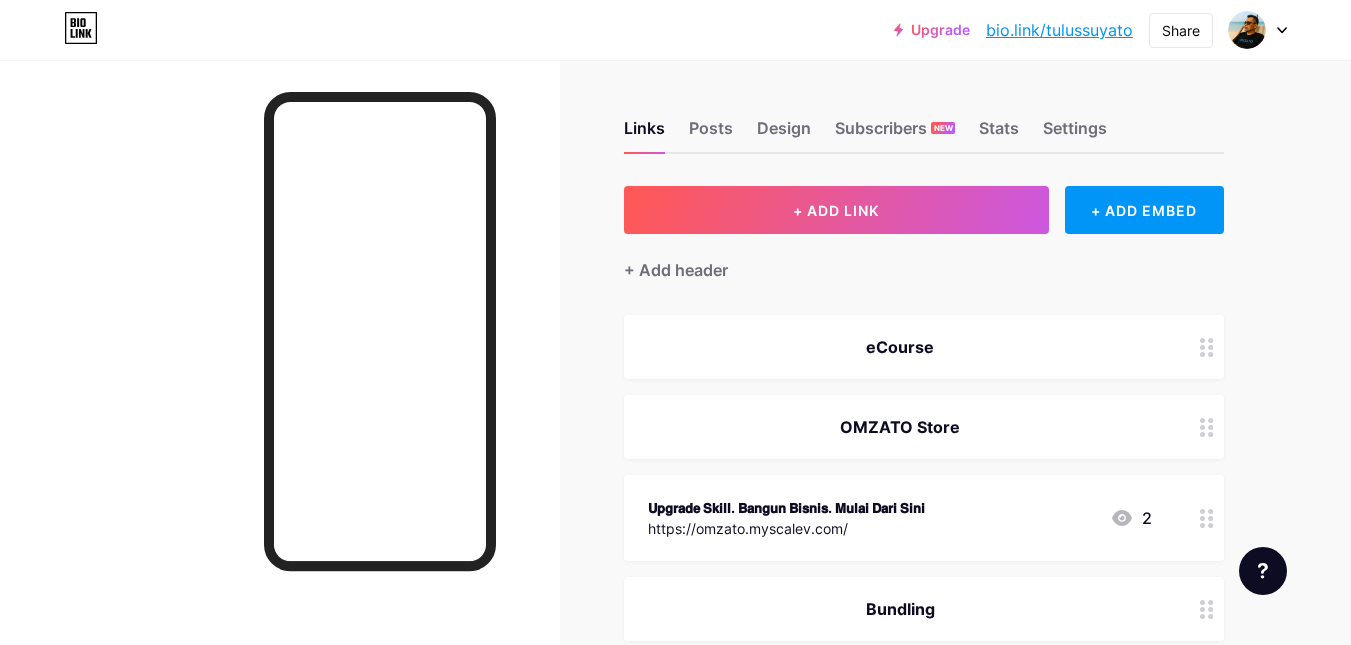 drag, startPoint x: 913, startPoint y: 351, endPoint x: 893, endPoint y: 506, distance: 156.285 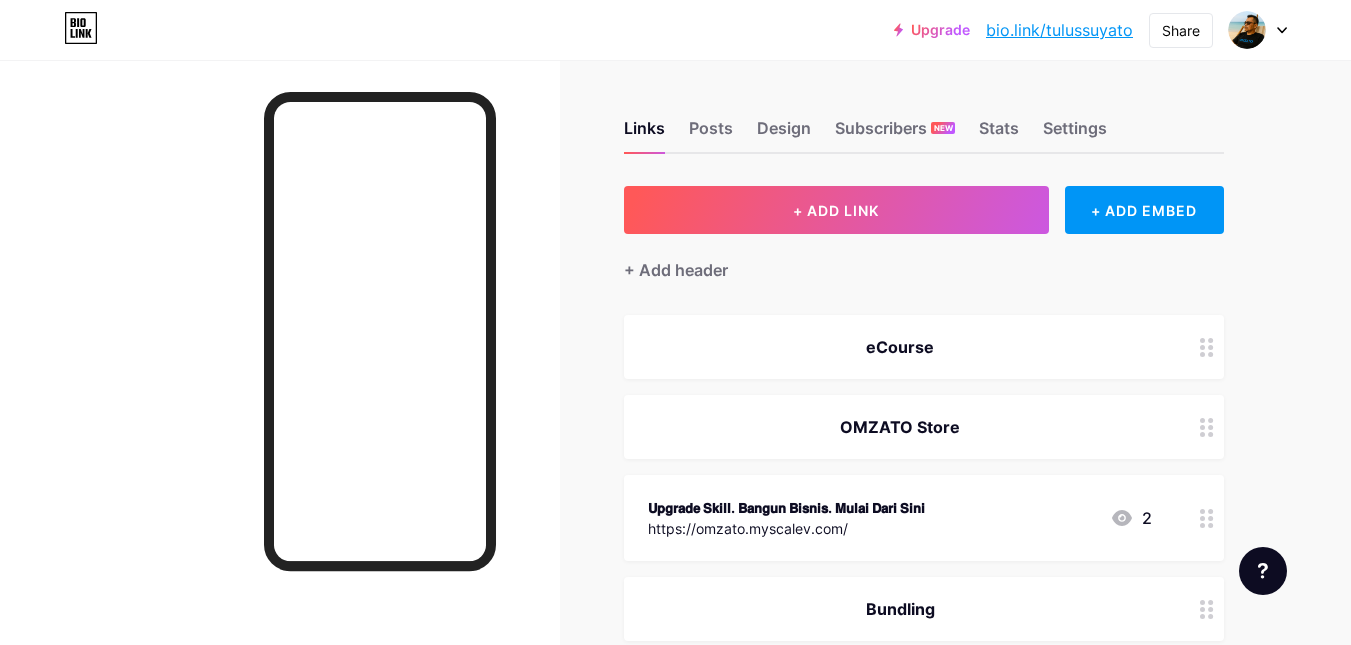 click on "eCourse
OMZATO Store
UPGRADE SKILL. BANGUN BISNIS. MULAI DARI SINI
https://omzato.myscalev.com/
2
Bundling
PAKET BERISI 220+ PRODUK DIGITAL SIAP JUAL ULANG
https://omzato.myscalev.com/bizbox200
3
eBOOK
MAU CONTEK COPYWRITING KANG DEWA
https://skillup.id/ebook/contekan-copywriting-lblRG?utm_medium=Kayato&utm_source=affiliate&share=HR6ldq&referral=HR6ldq
1" at bounding box center (924, 853) 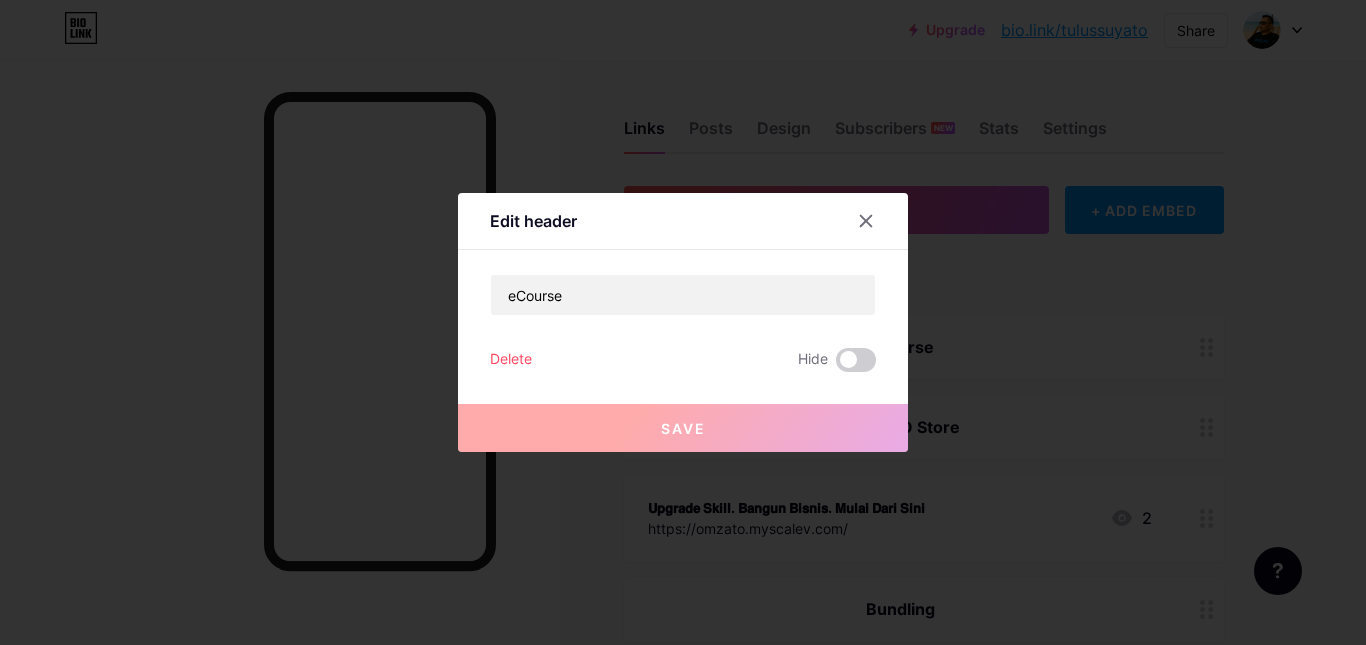drag, startPoint x: 859, startPoint y: 219, endPoint x: 1002, endPoint y: 297, distance: 162.88953 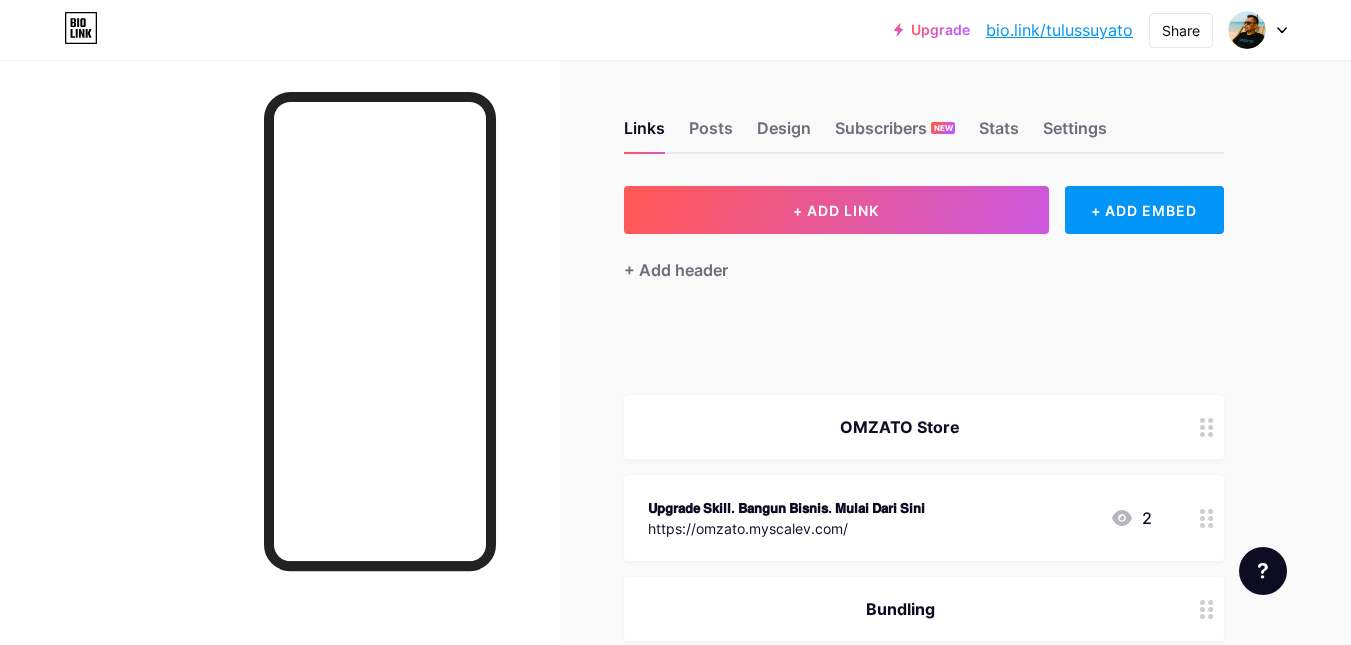 type 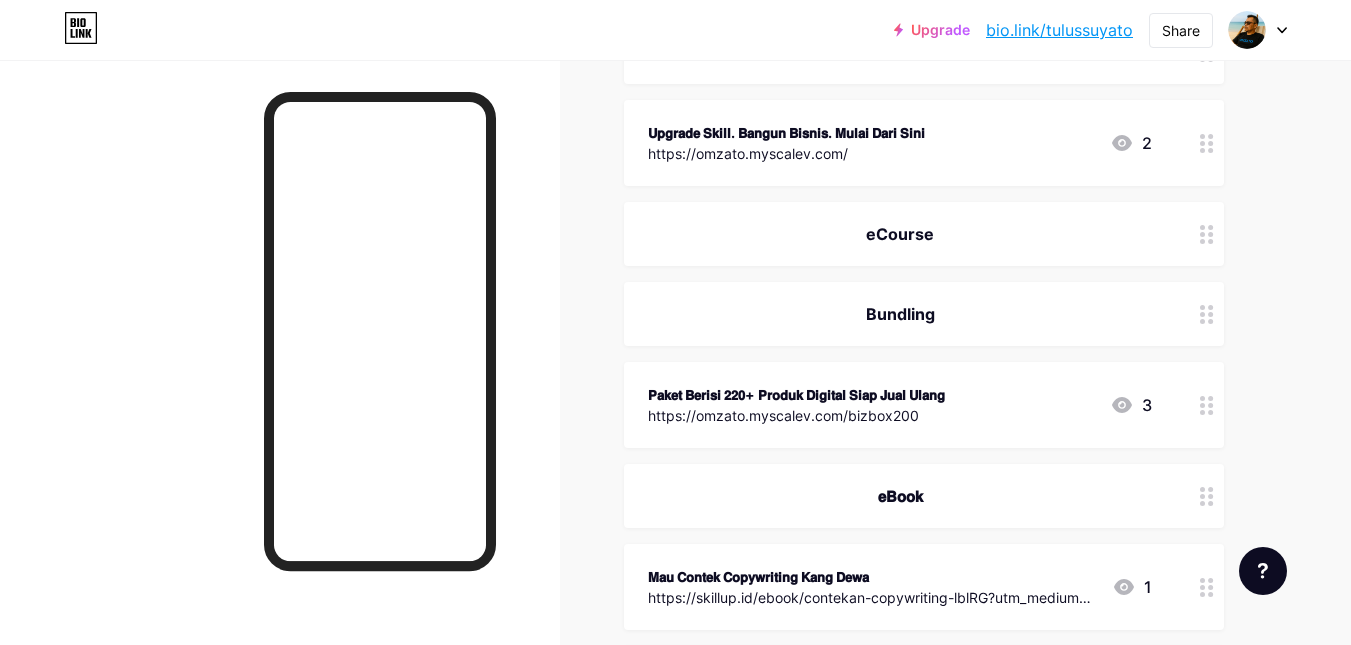 scroll, scrollTop: 300, scrollLeft: 0, axis: vertical 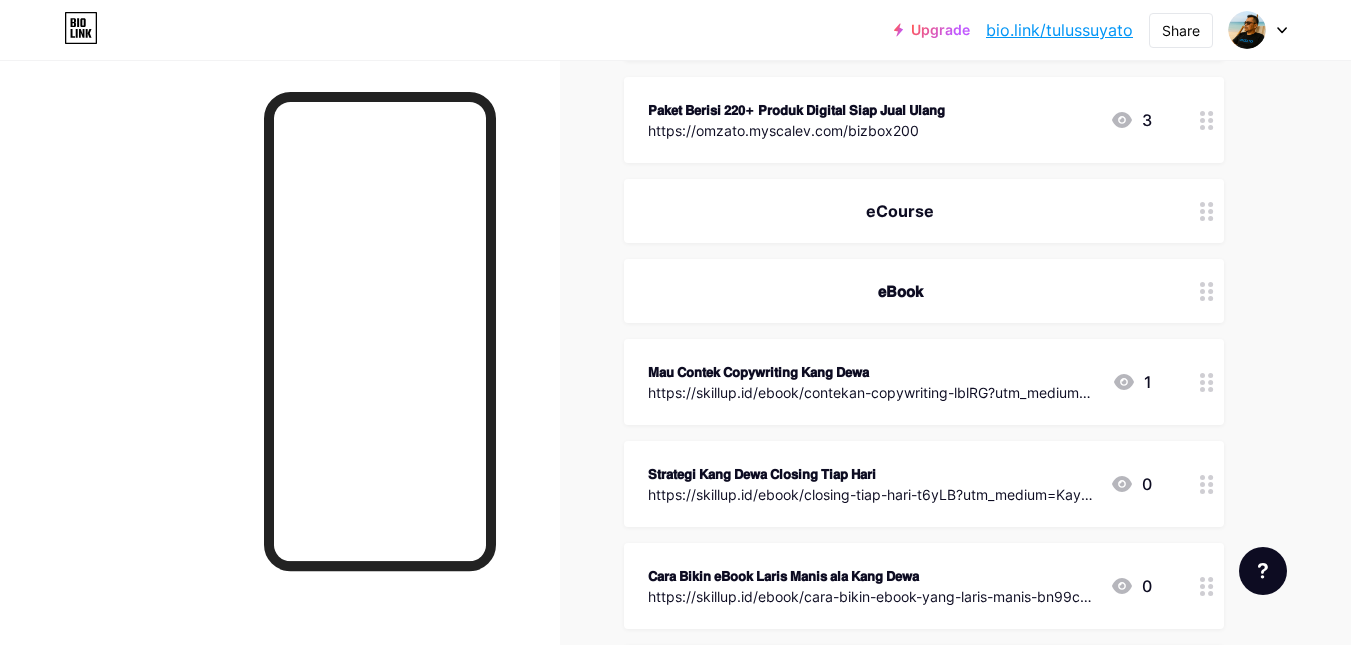 click on "eCourse" at bounding box center (900, 211) 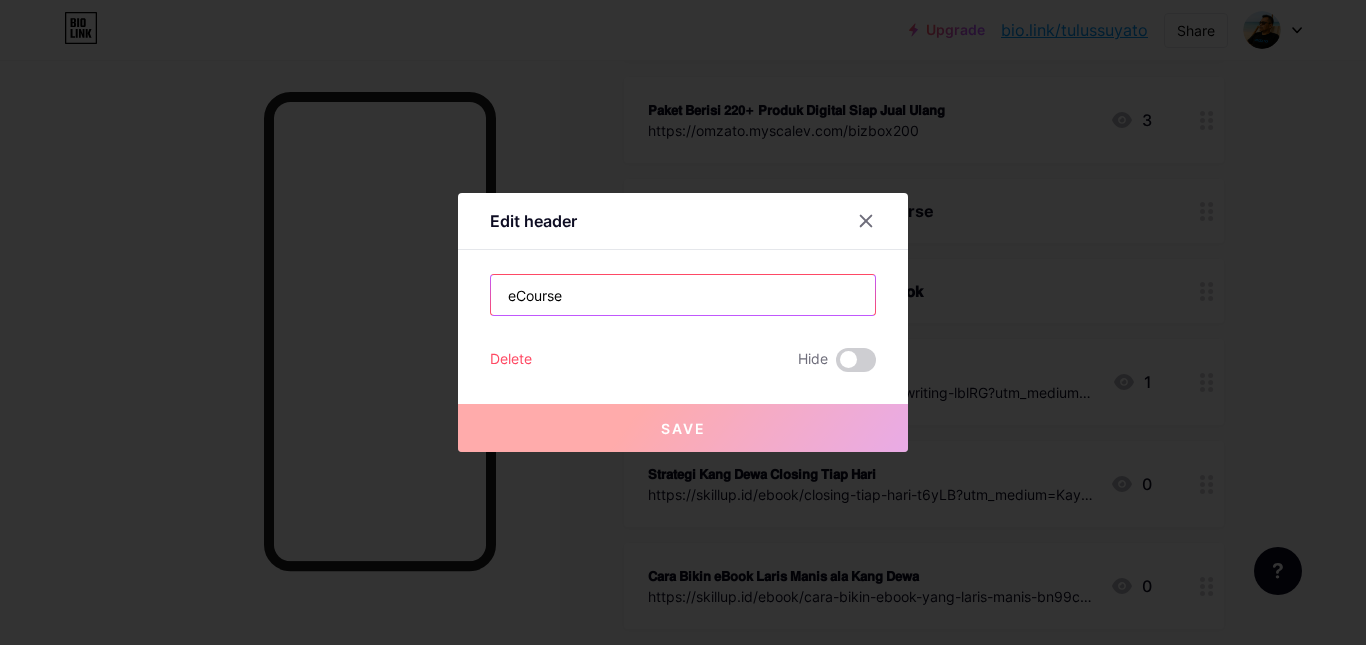click on "eCourse" at bounding box center [683, 295] 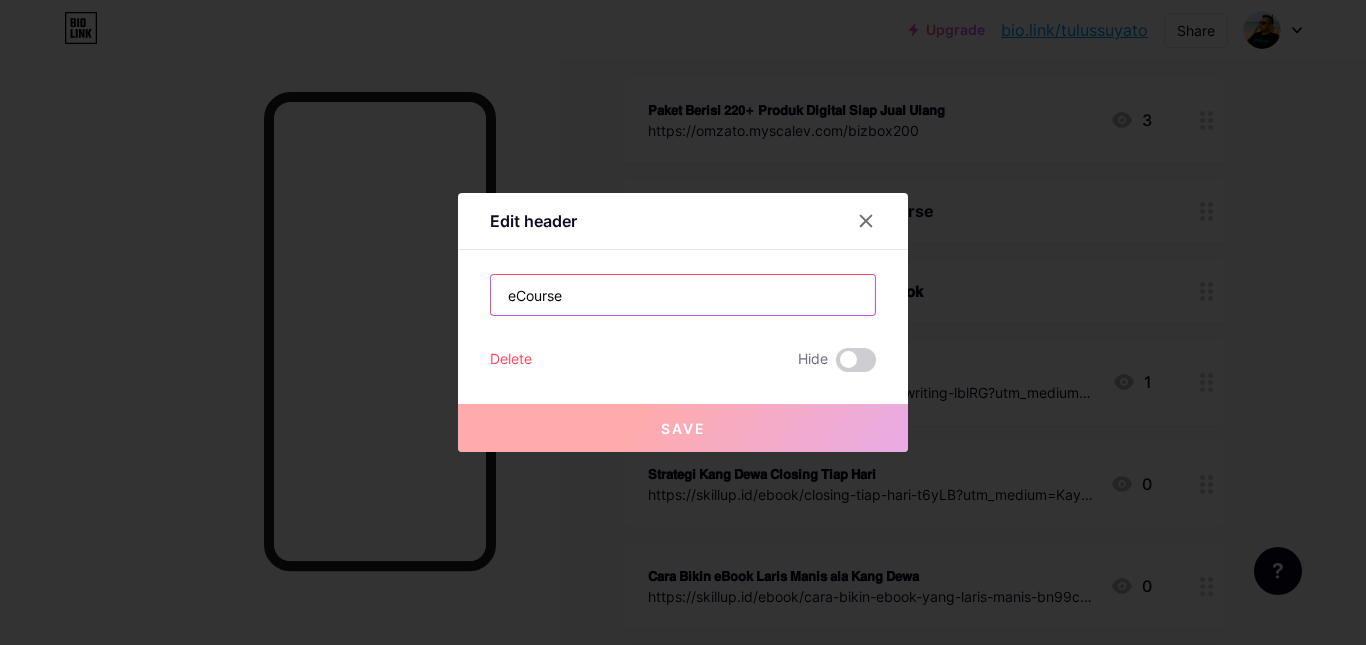 paste on "𝗲𝗖𝗼𝘂𝗿𝘀𝗲" 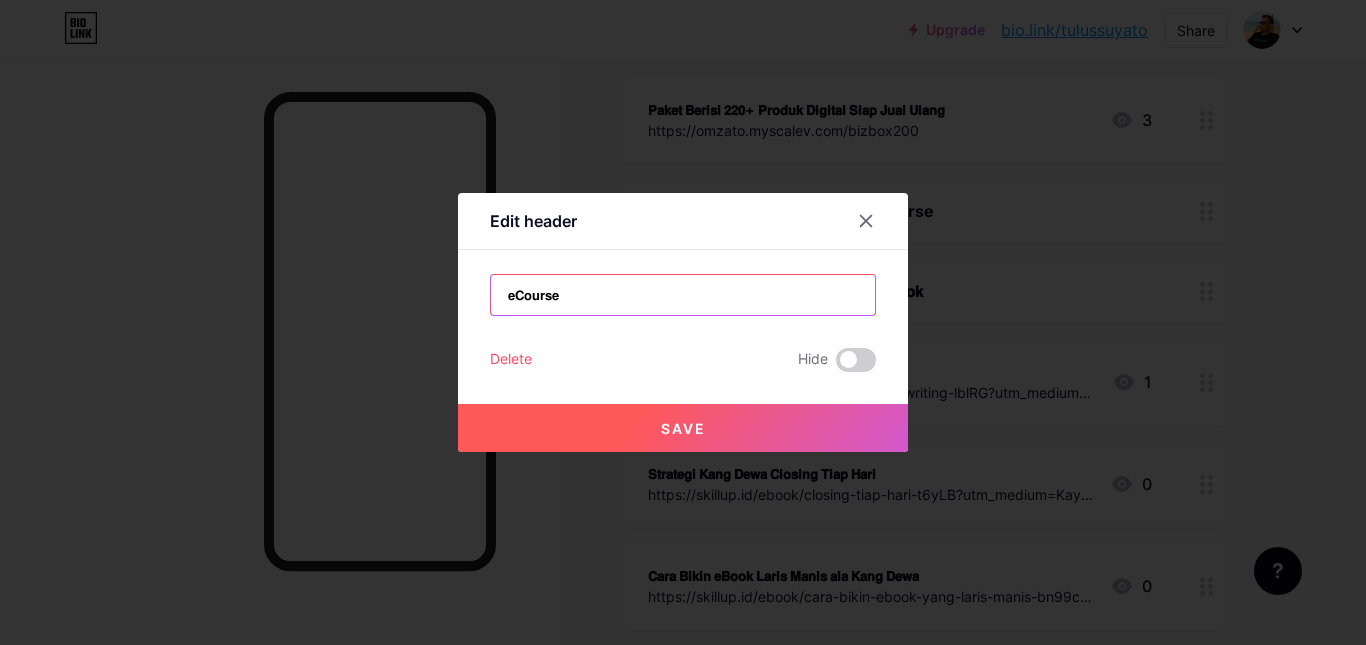type on "𝗲𝗖𝗼𝘂𝗿𝘀𝗲" 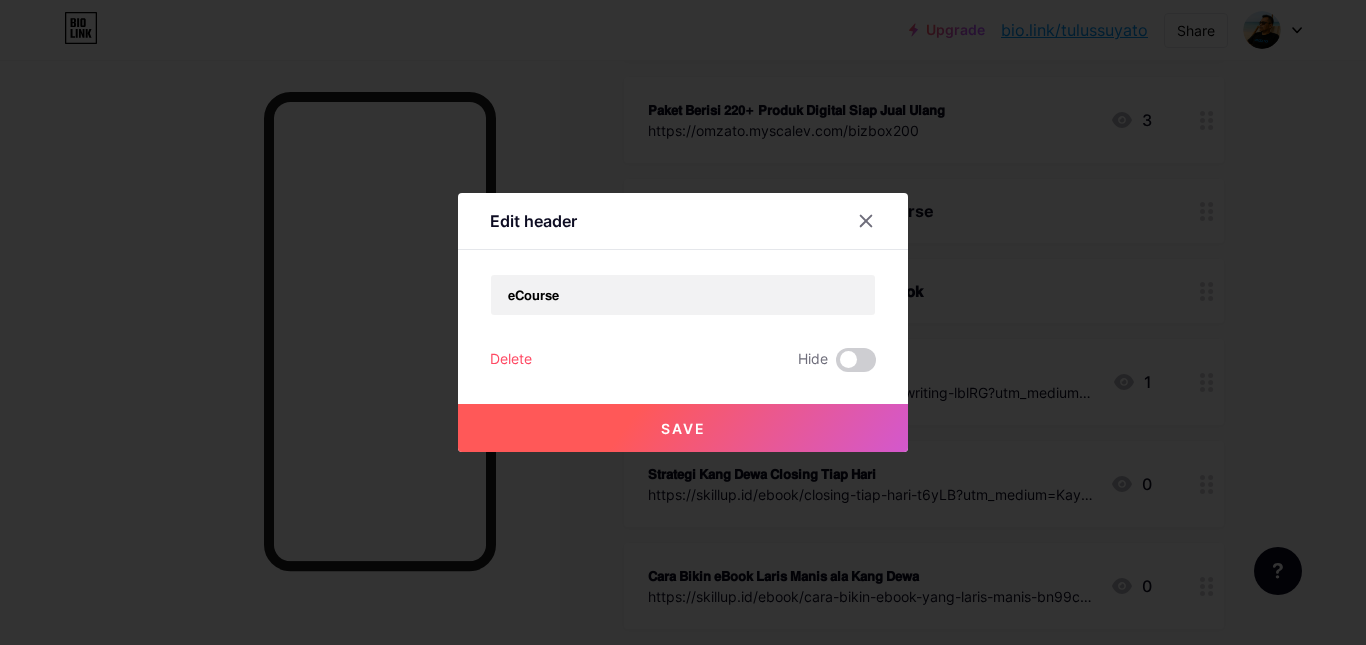 click on "Save" at bounding box center [683, 428] 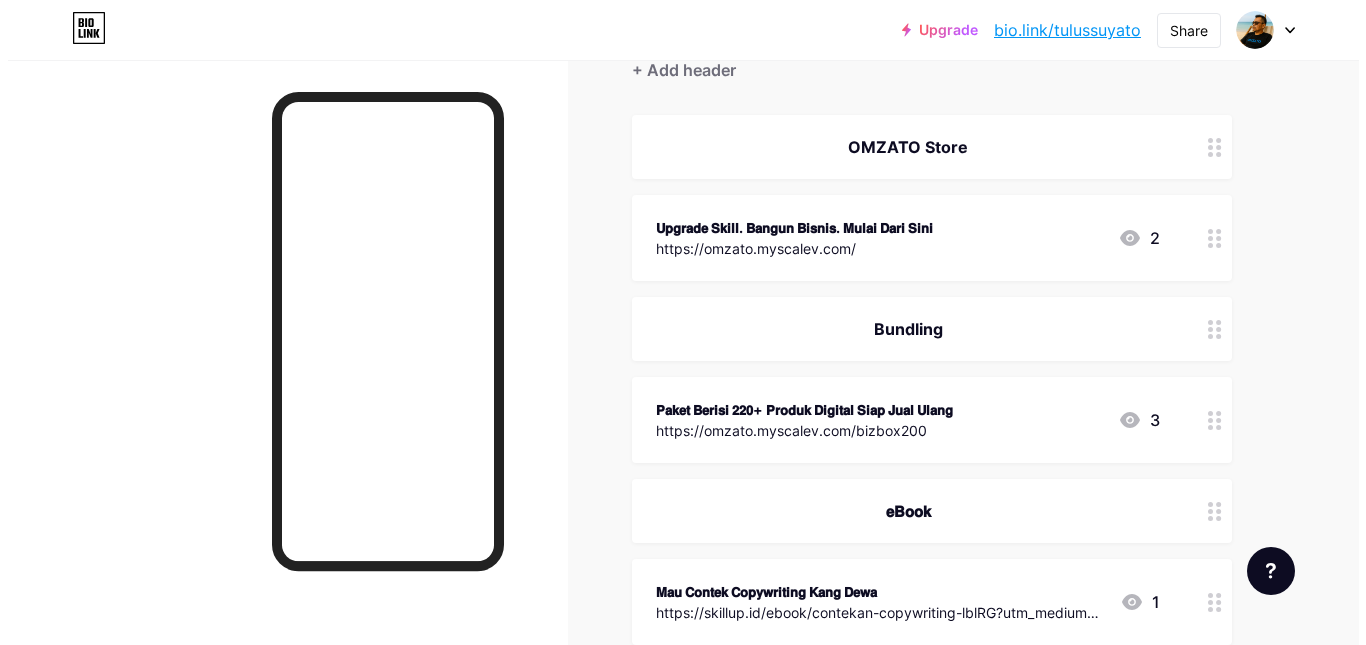scroll, scrollTop: 0, scrollLeft: 0, axis: both 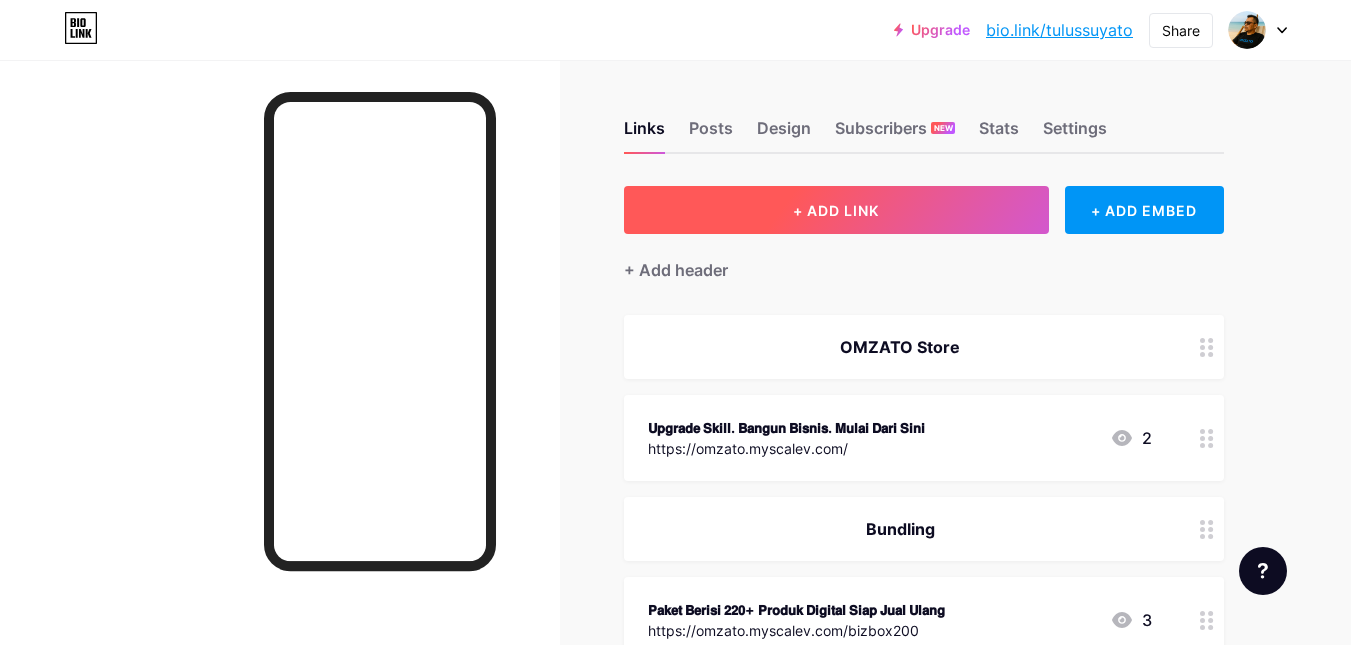 click on "+ ADD LINK" at bounding box center (836, 210) 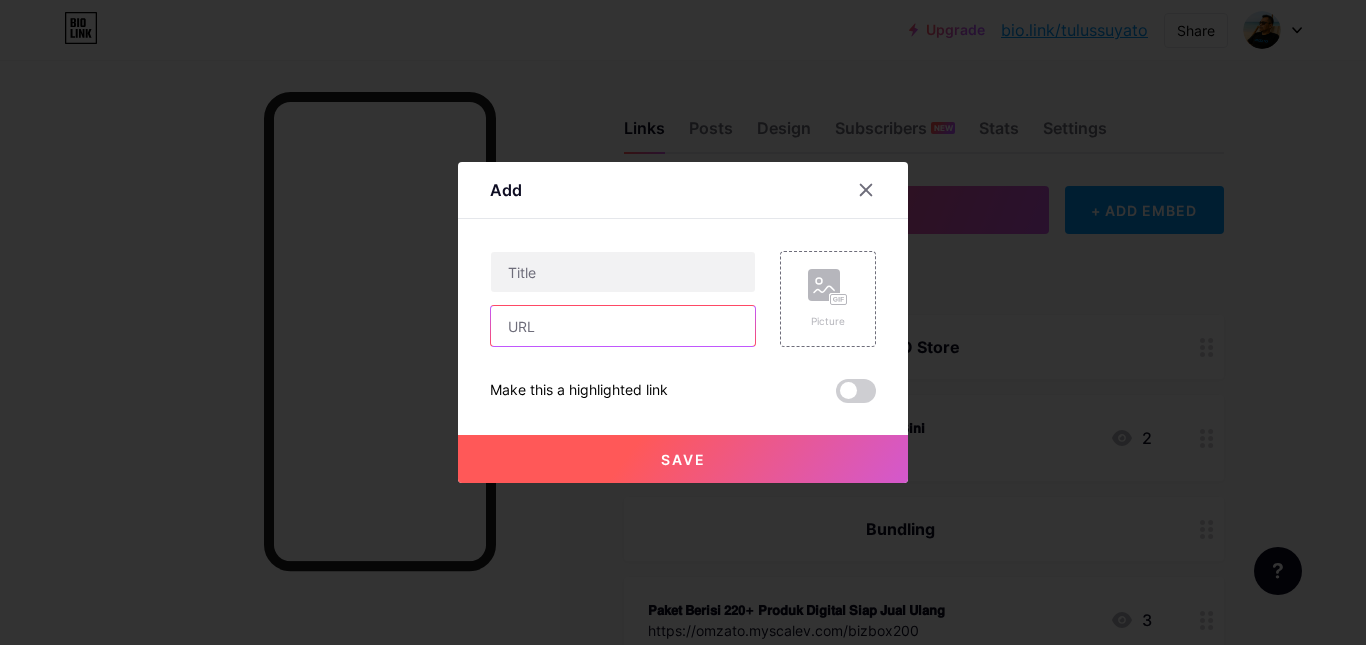 click at bounding box center [623, 326] 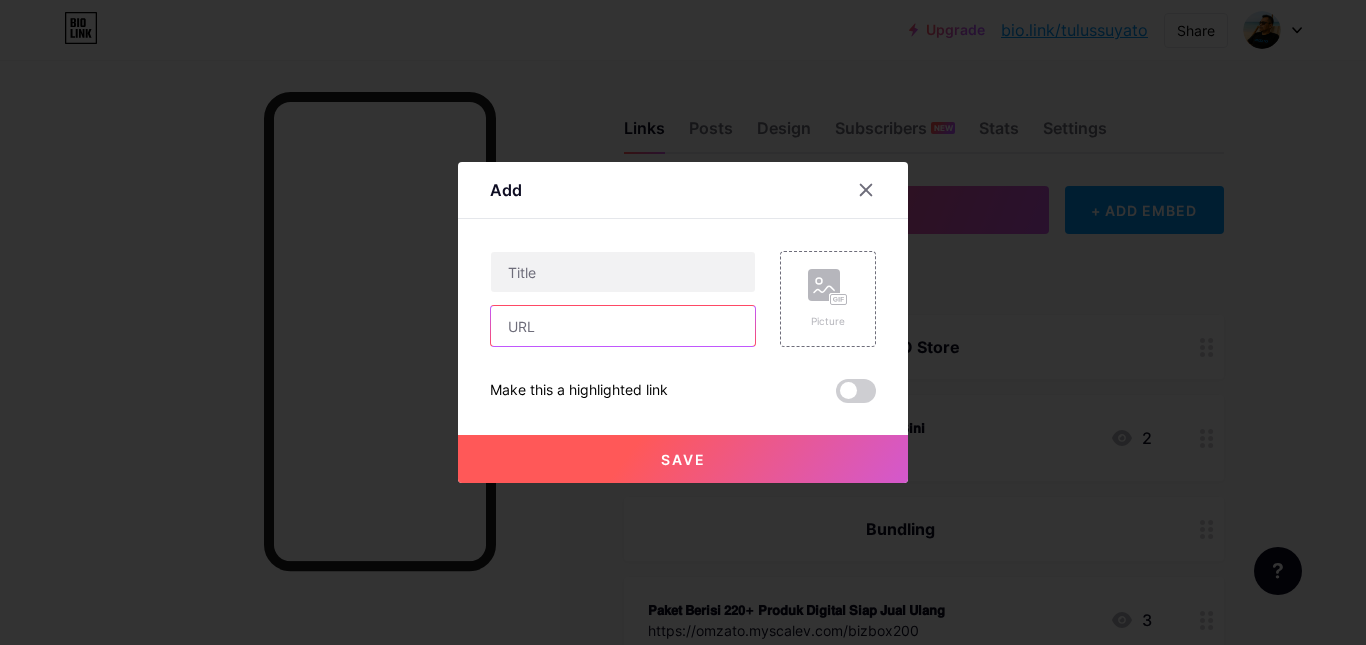 paste on "https://omzato.myscalev.com/kelas-youtube-shorts" 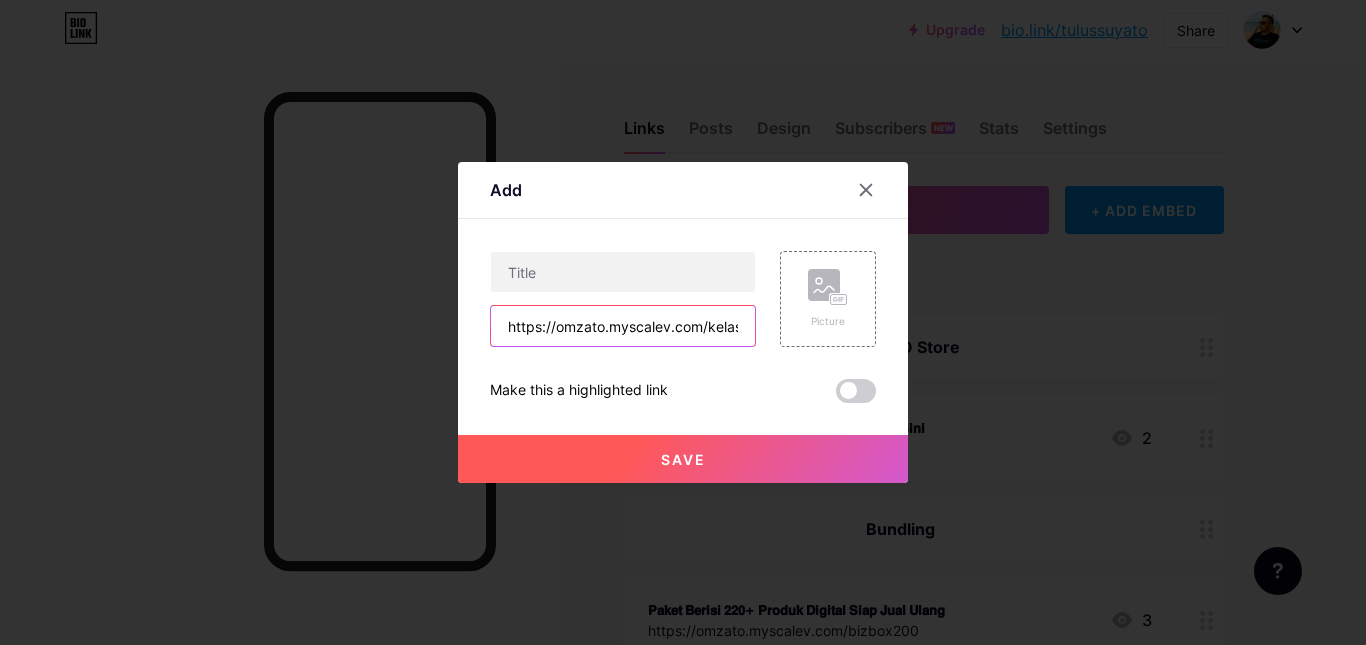 scroll, scrollTop: 0, scrollLeft: 113, axis: horizontal 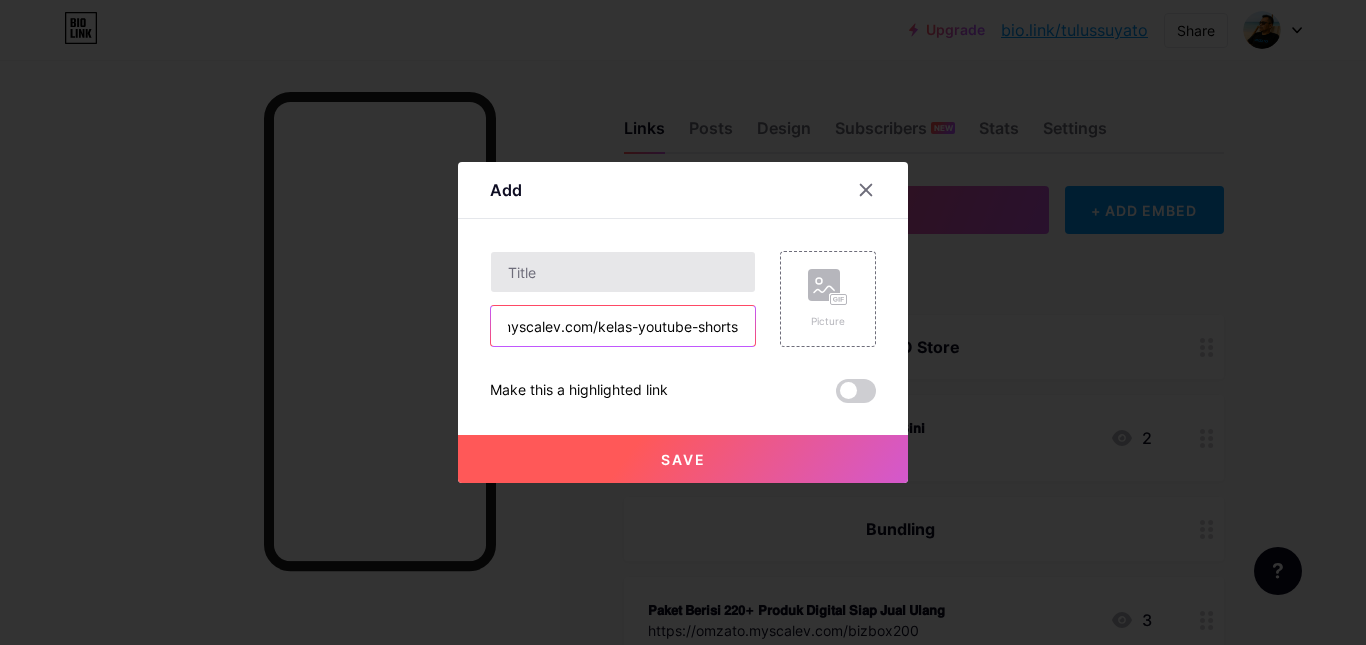 type on "https://omzato.myscalev.com/kelas-youtube-shorts" 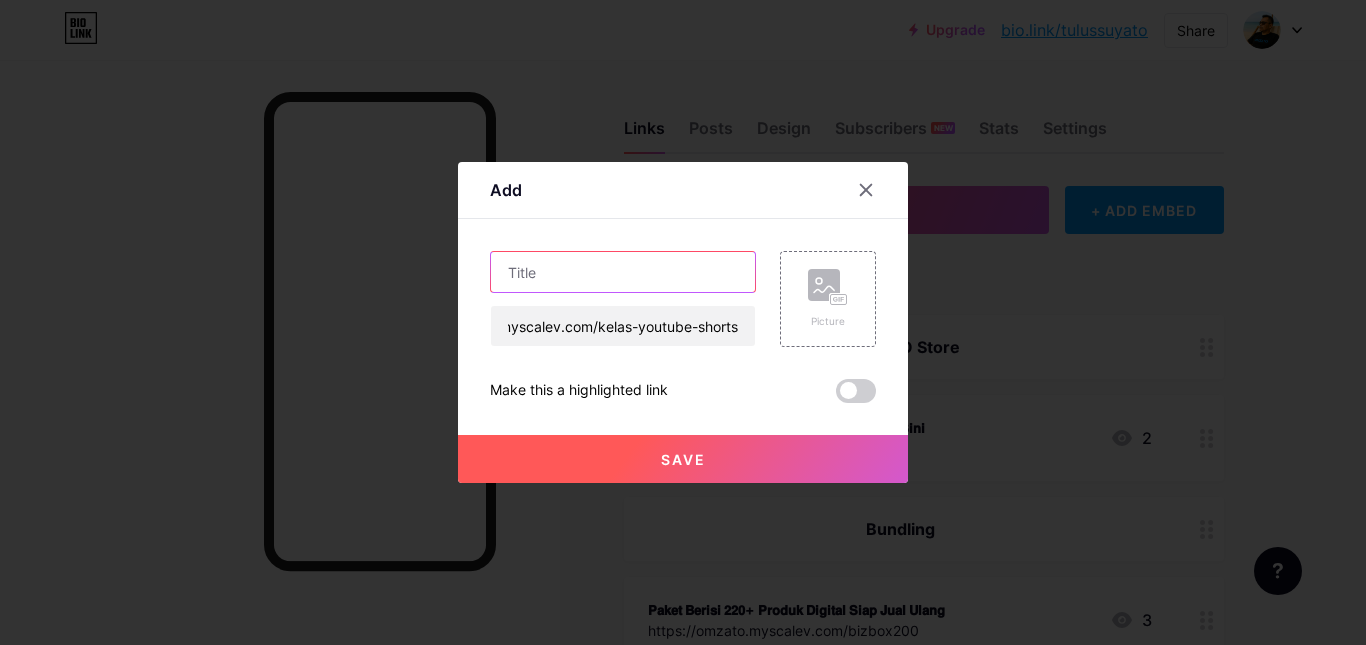 scroll, scrollTop: 0, scrollLeft: 0, axis: both 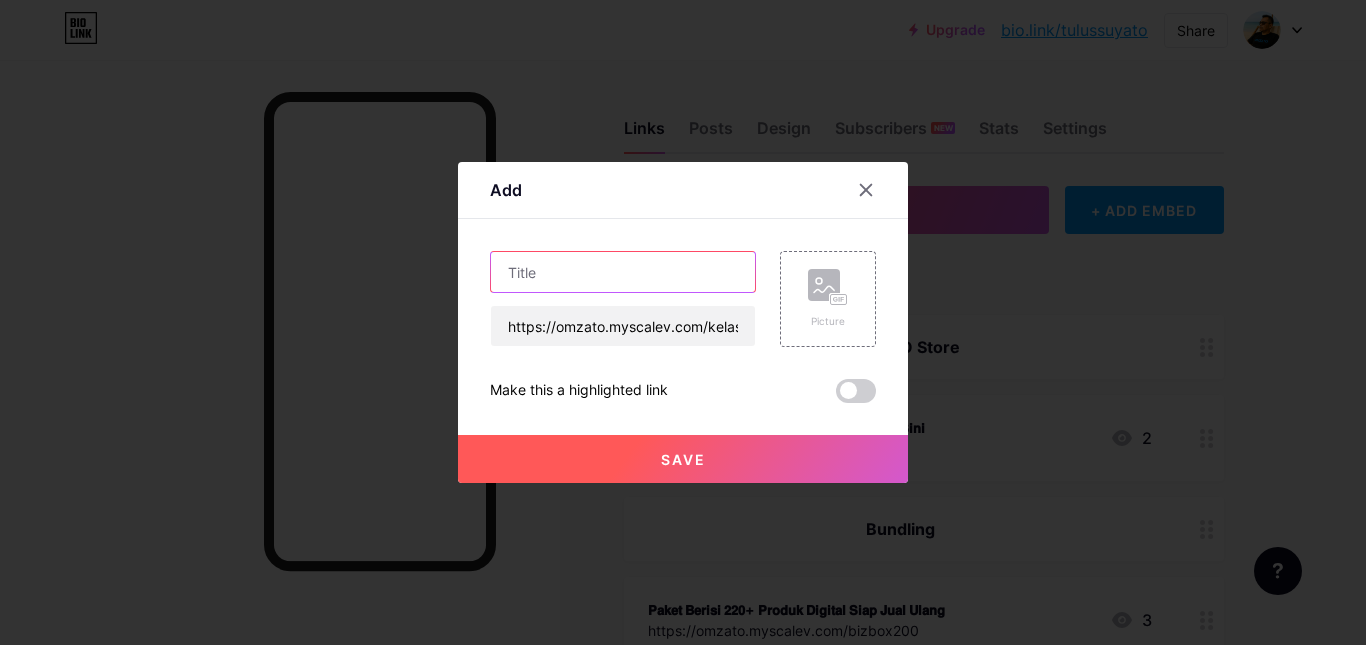 click at bounding box center (623, 272) 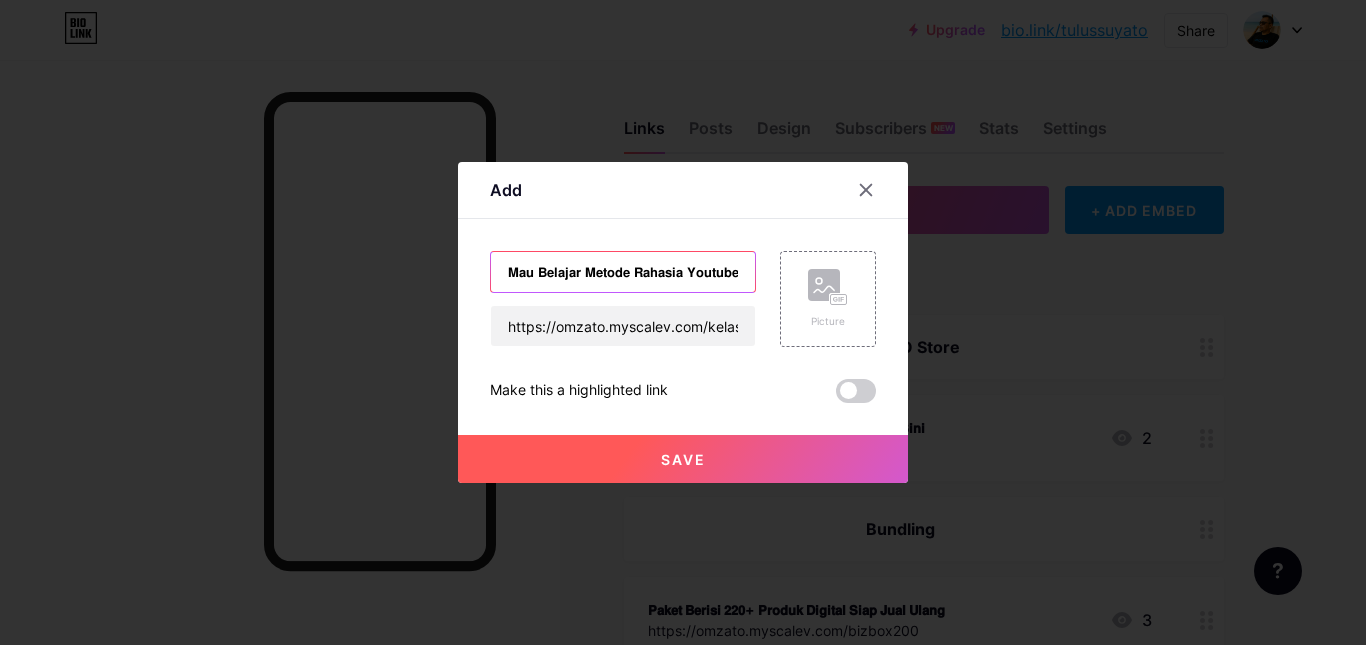 scroll, scrollTop: 0, scrollLeft: 56, axis: horizontal 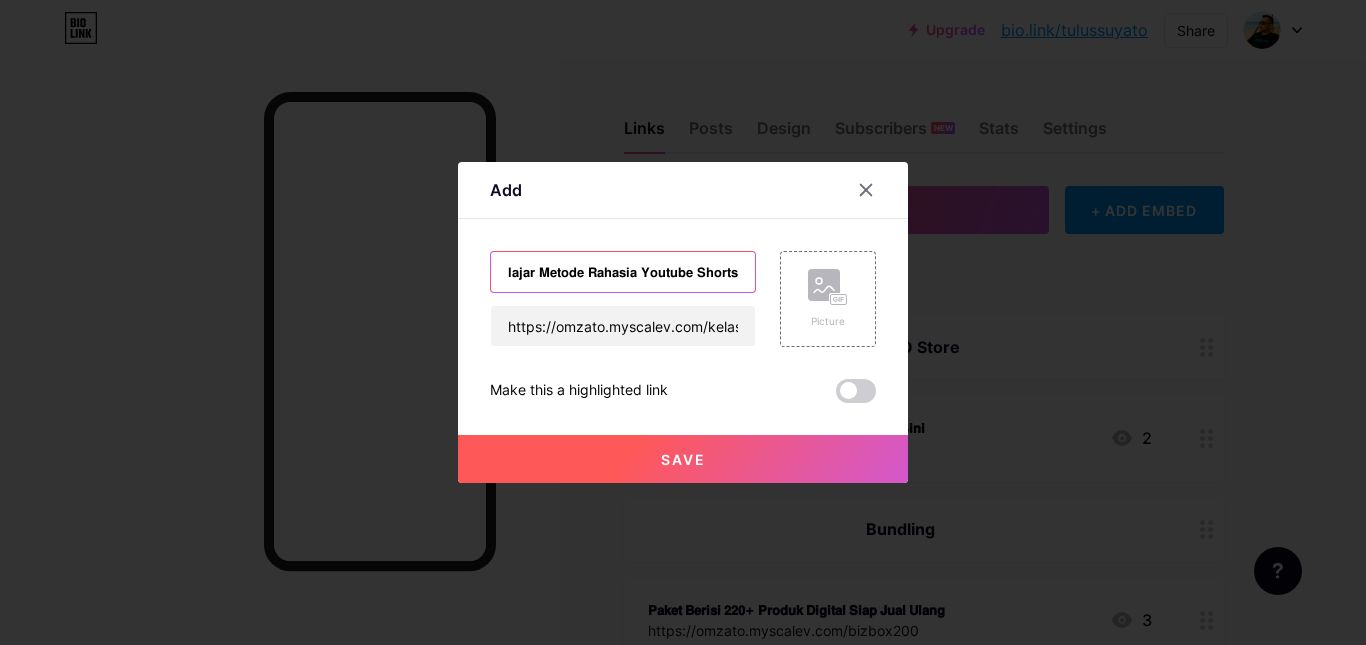 type on "𝗠𝗮𝘂 𝗕𝗲𝗹𝗮𝗷𝗮𝗿 𝗠𝗲𝘁𝗼𝗱𝗲 𝗥𝗮𝗵𝗮𝘀𝗶𝗮 𝗬𝗼𝘂𝘁𝘂𝗯𝗲 𝗦𝗵𝗼𝗿𝘁𝘀" 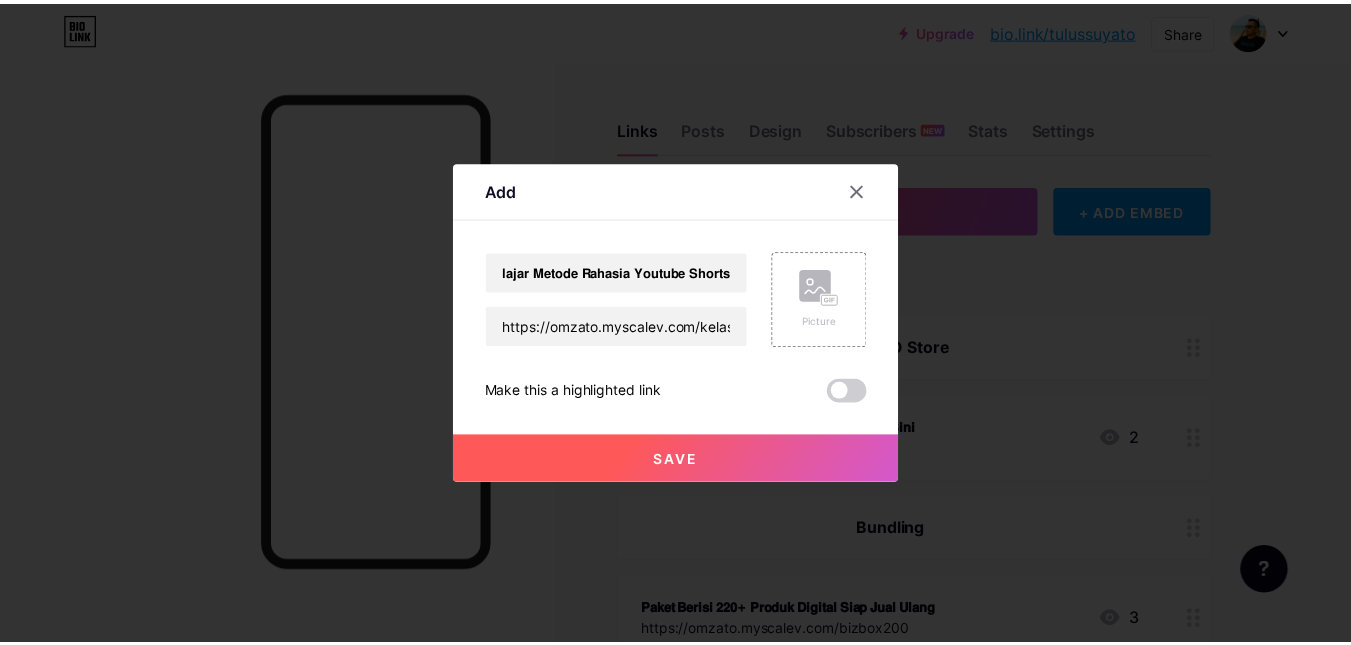 scroll, scrollTop: 0, scrollLeft: 0, axis: both 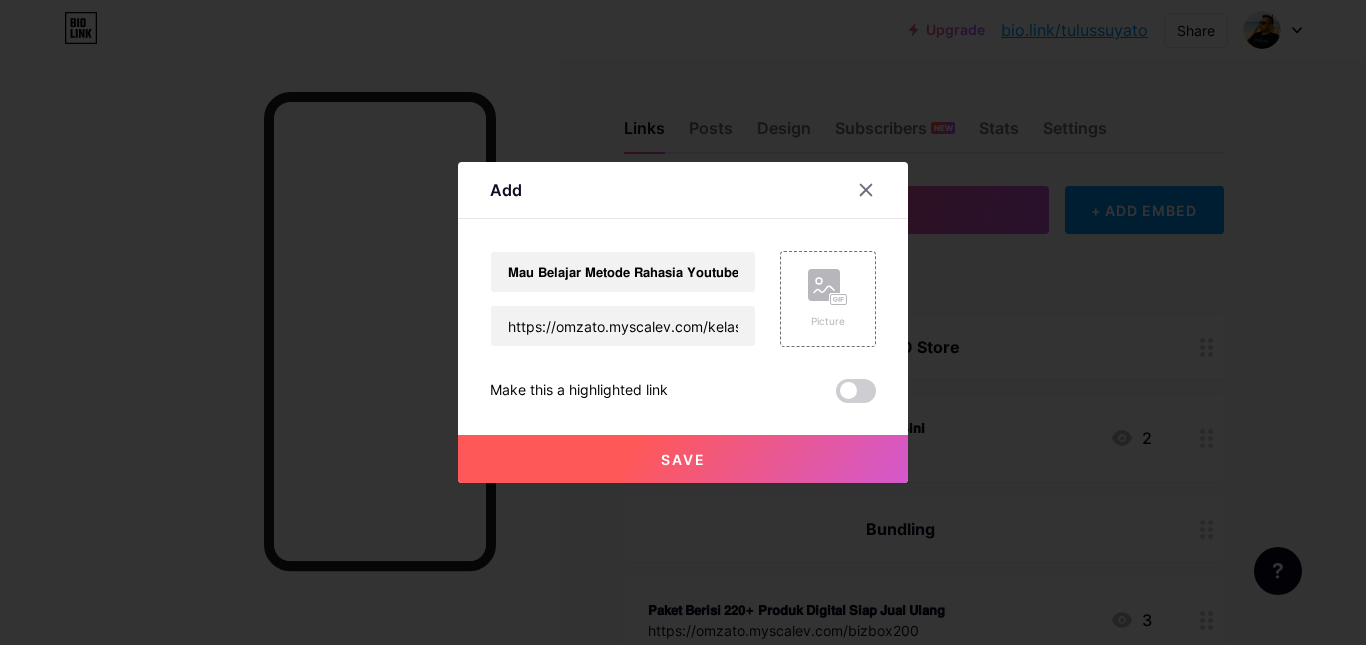click on "Save" at bounding box center (683, 459) 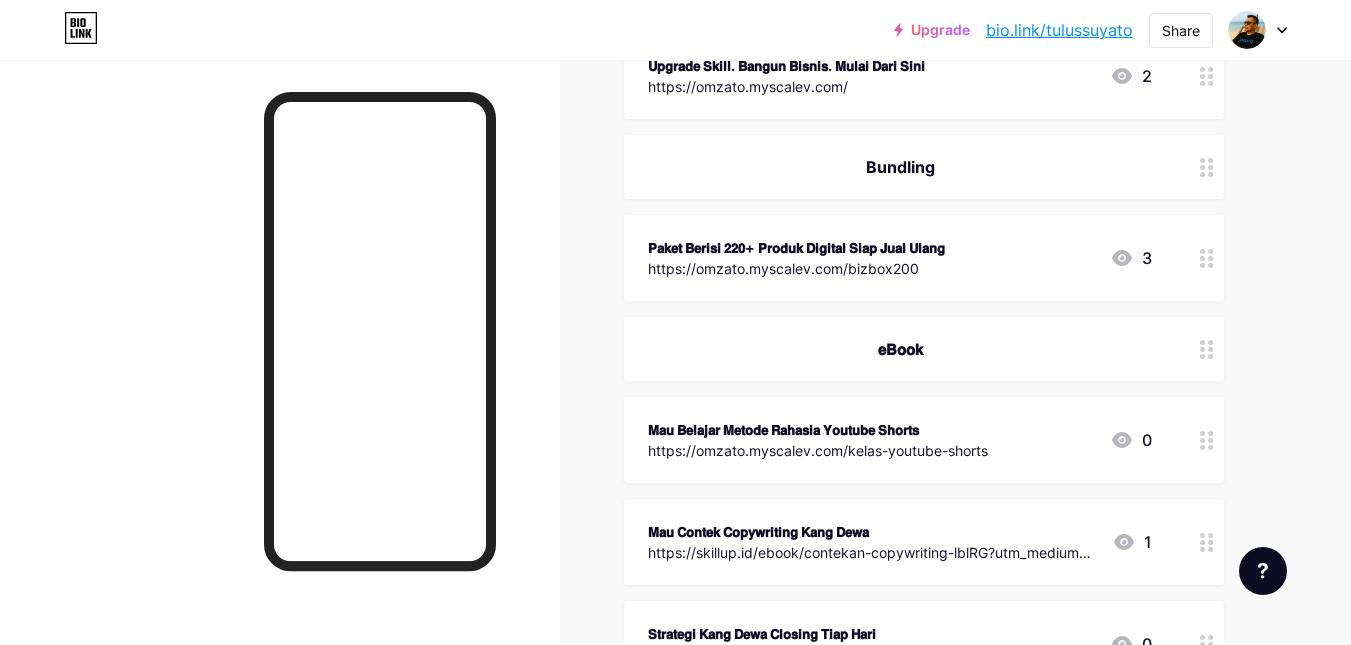 scroll, scrollTop: 627, scrollLeft: 0, axis: vertical 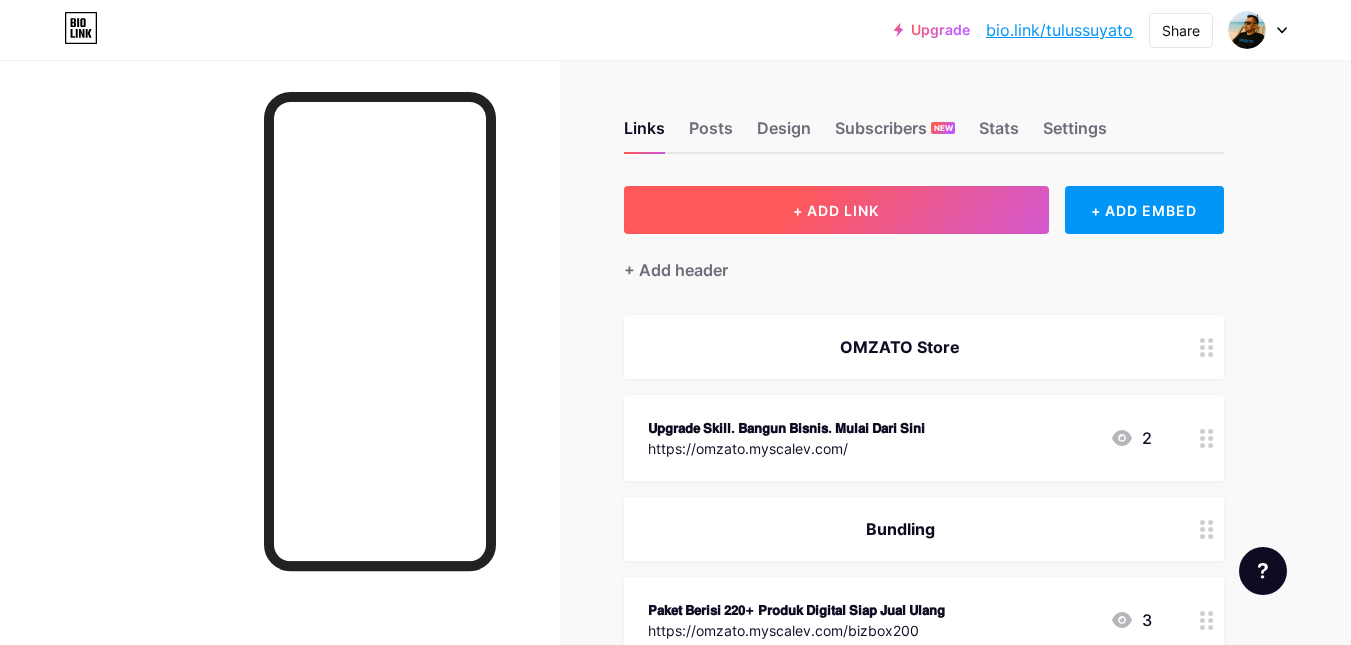 click on "+ ADD LINK" at bounding box center (836, 210) 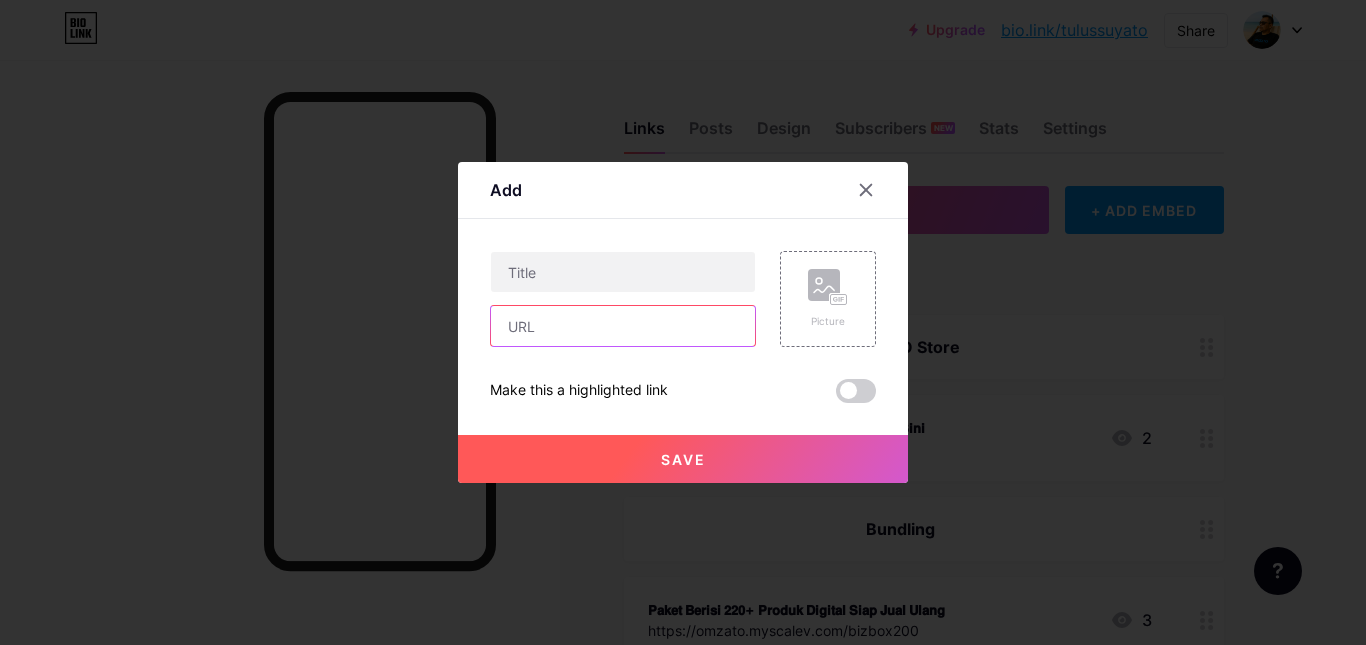 click at bounding box center [623, 326] 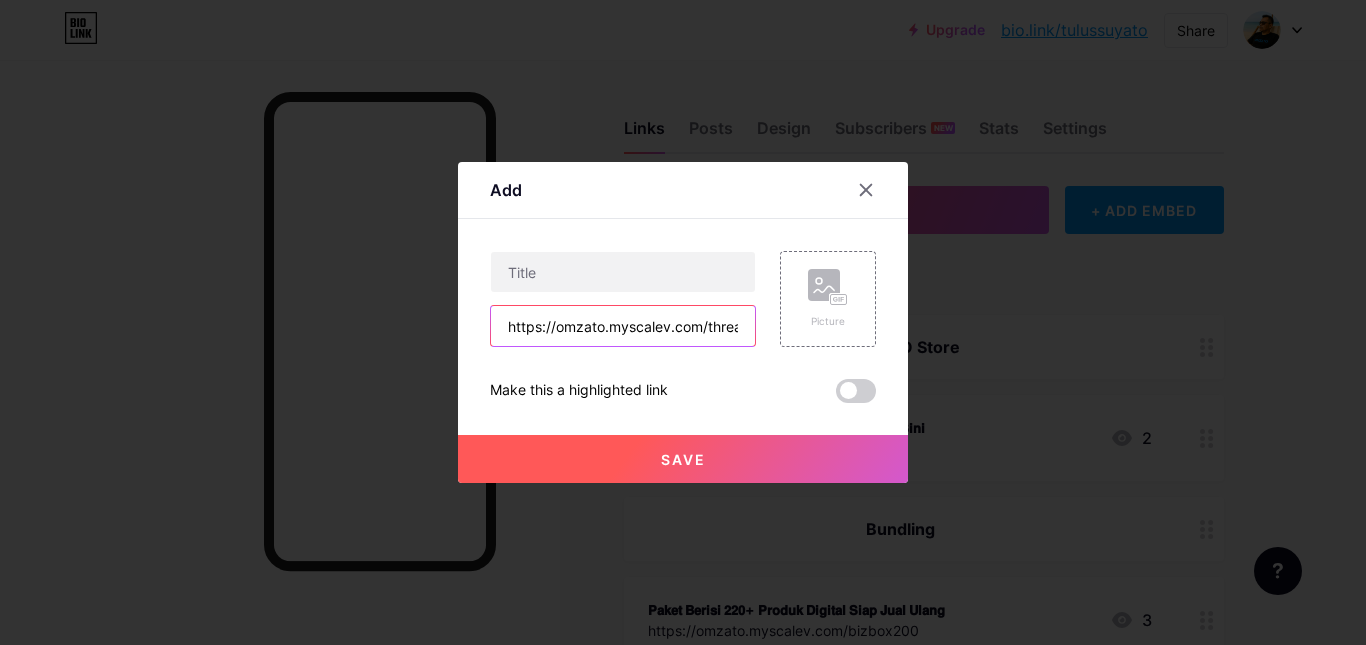 scroll, scrollTop: 0, scrollLeft: 128, axis: horizontal 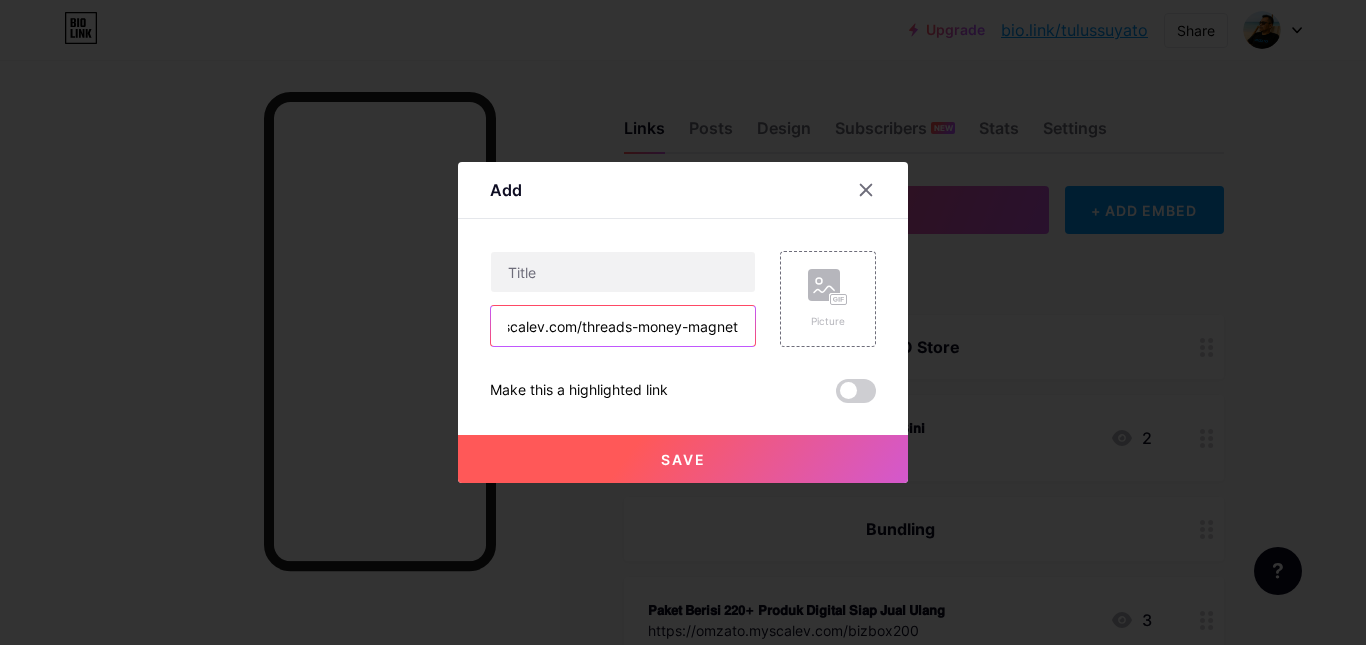 type on "https://omzato.myscalev.com/threads-money-magnet" 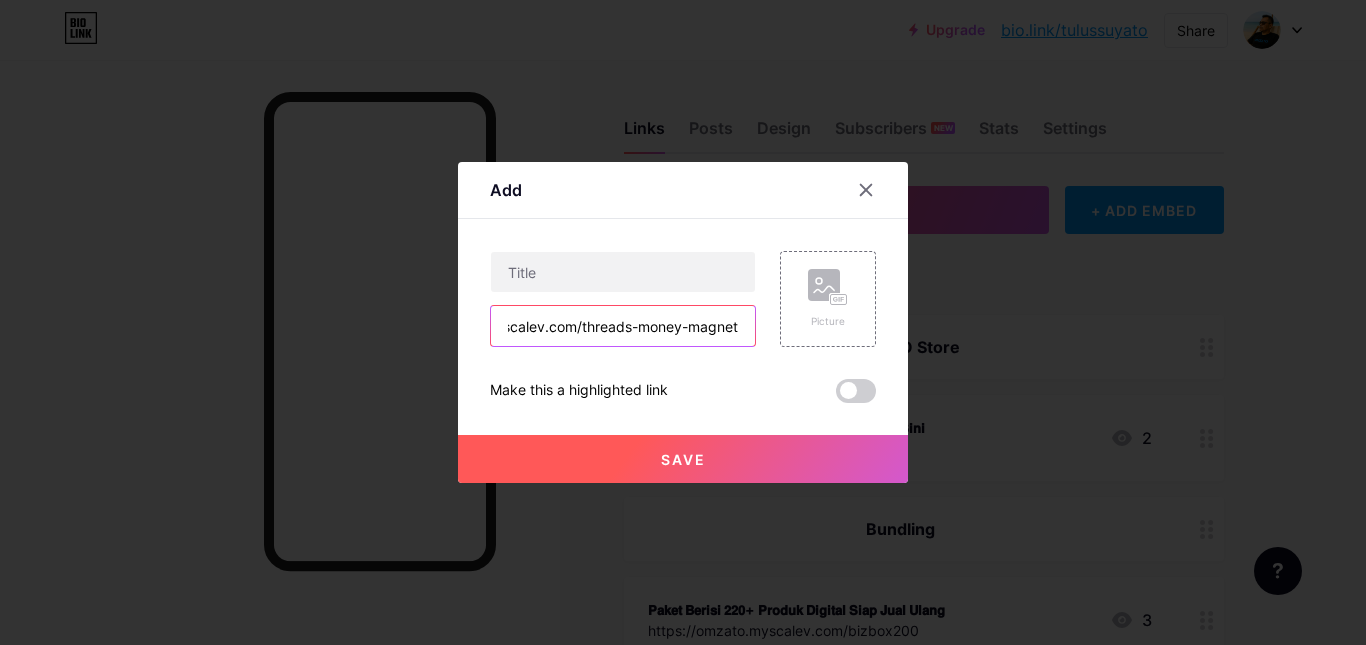 scroll, scrollTop: 0, scrollLeft: 0, axis: both 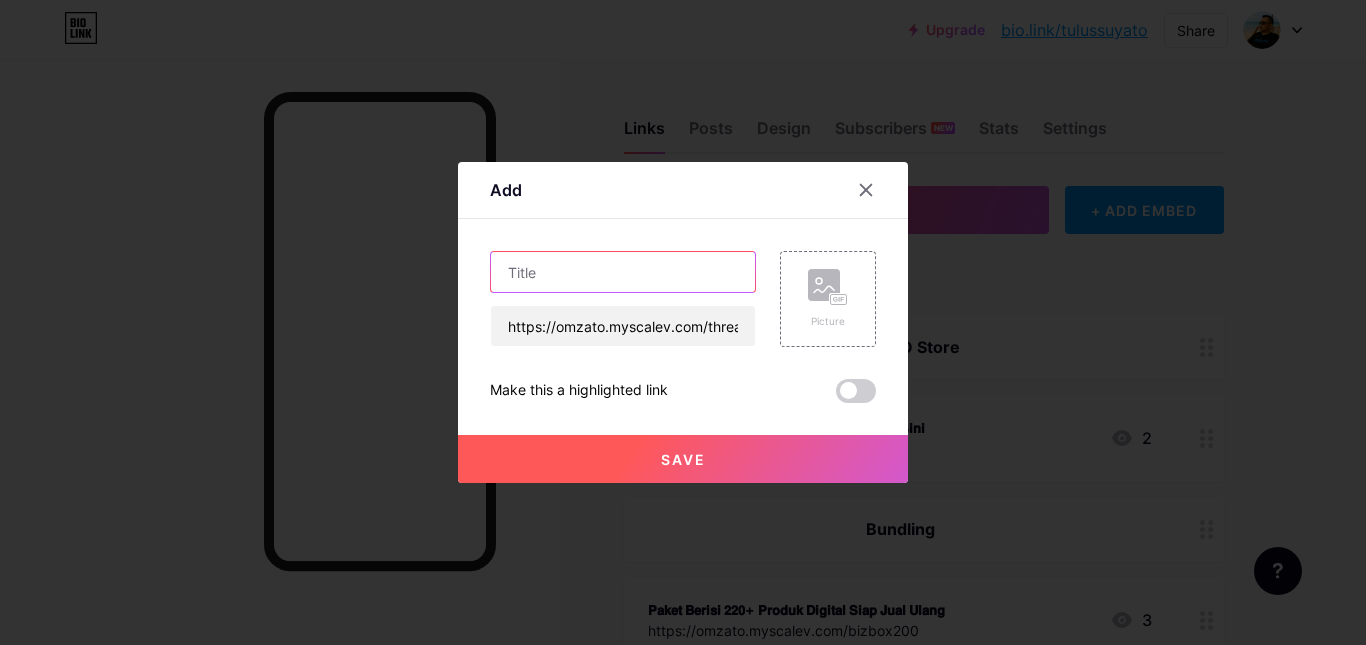 click at bounding box center [623, 272] 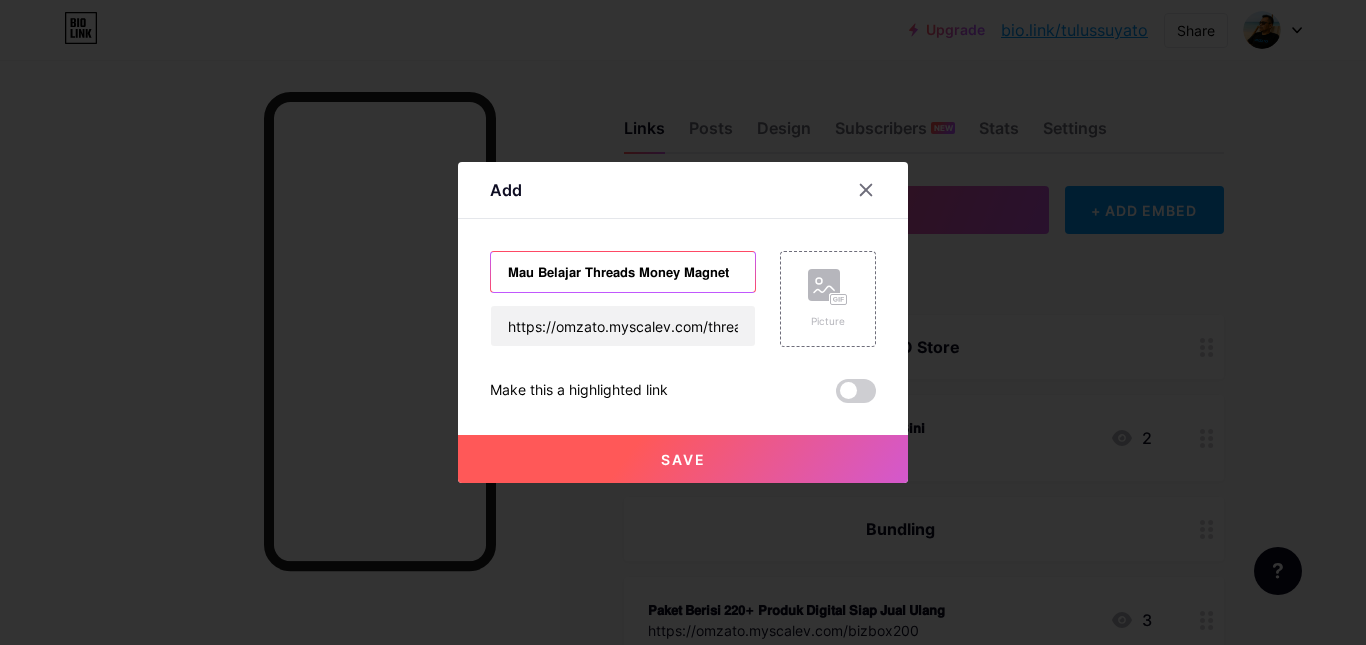 scroll, scrollTop: 0, scrollLeft: 1, axis: horizontal 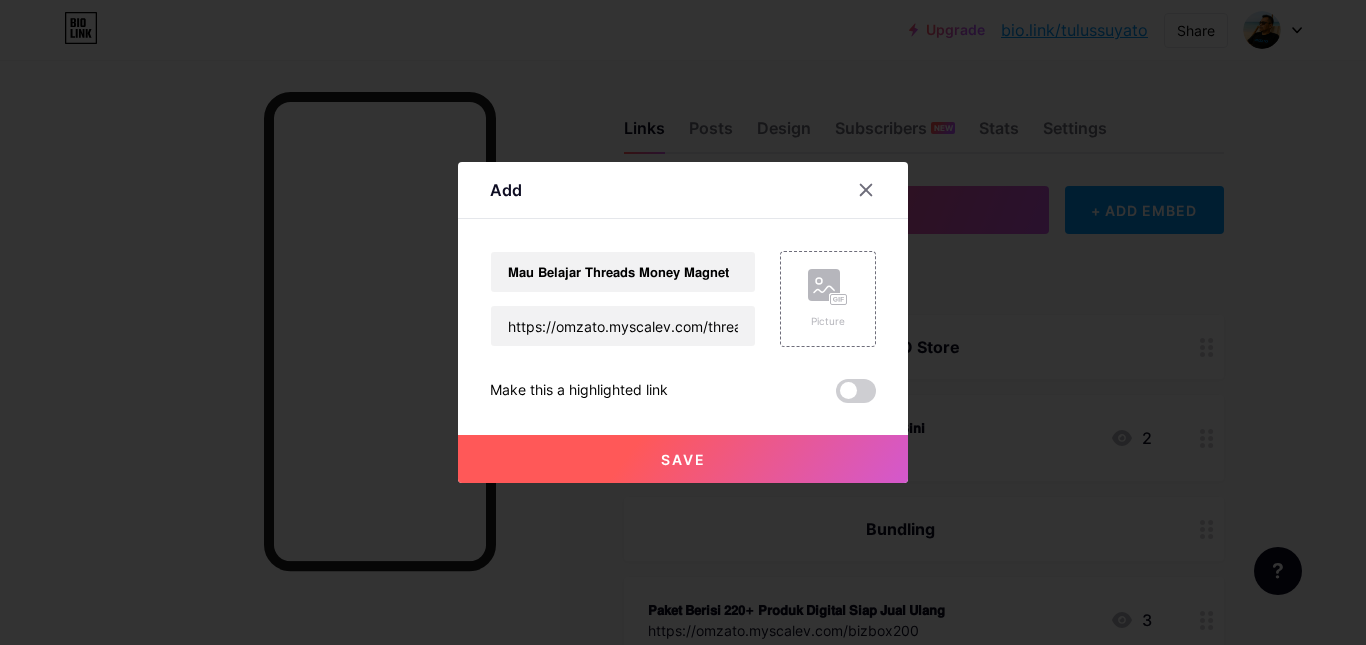 click on "Save" at bounding box center [683, 459] 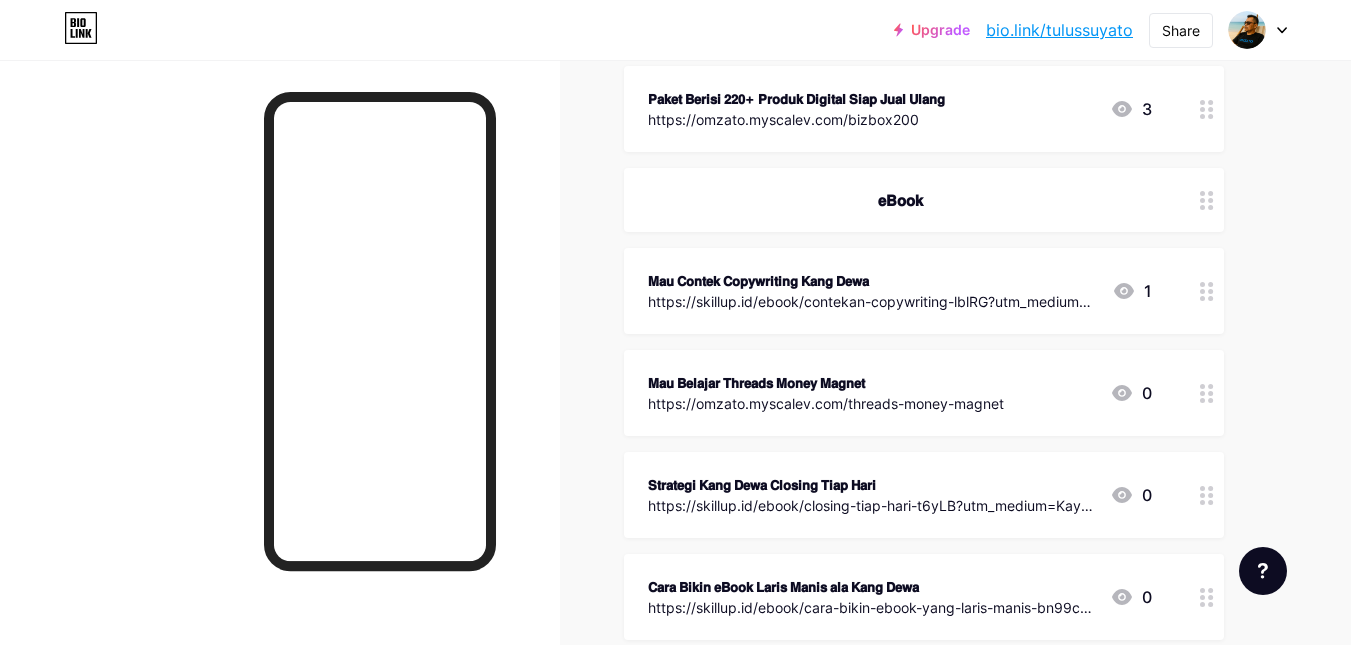 scroll, scrollTop: 512, scrollLeft: 0, axis: vertical 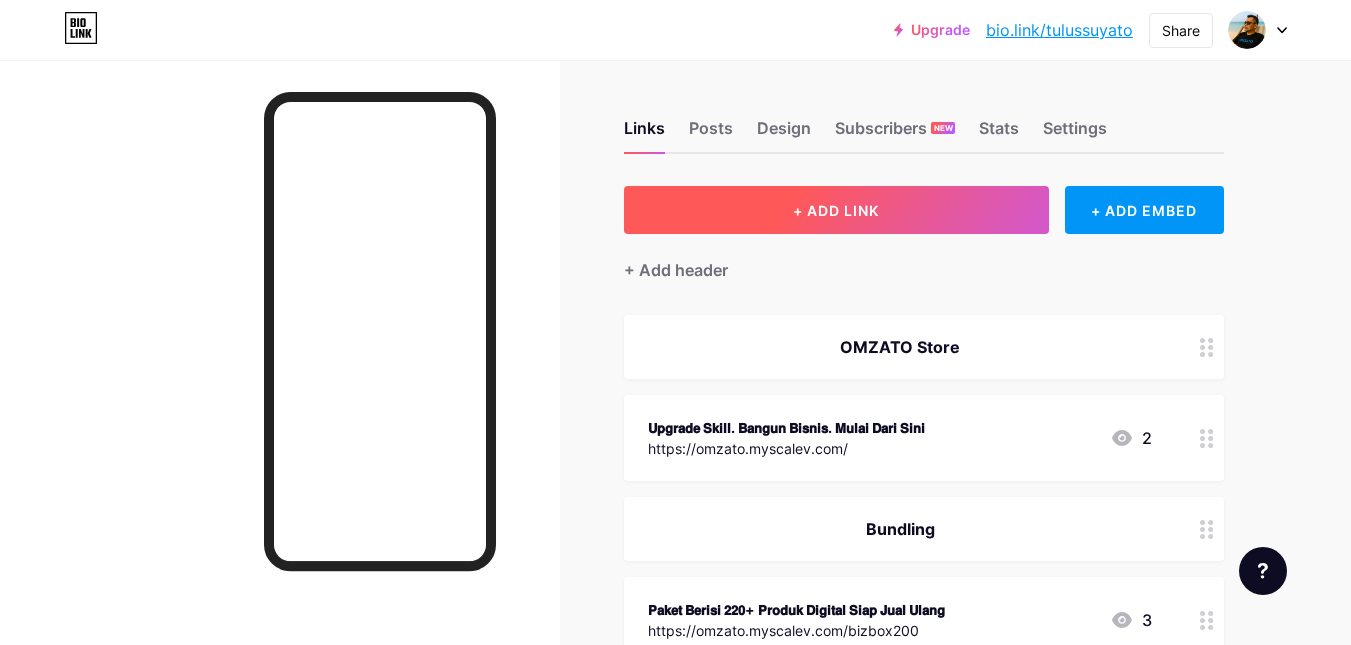 click on "+ ADD LINK" at bounding box center (836, 210) 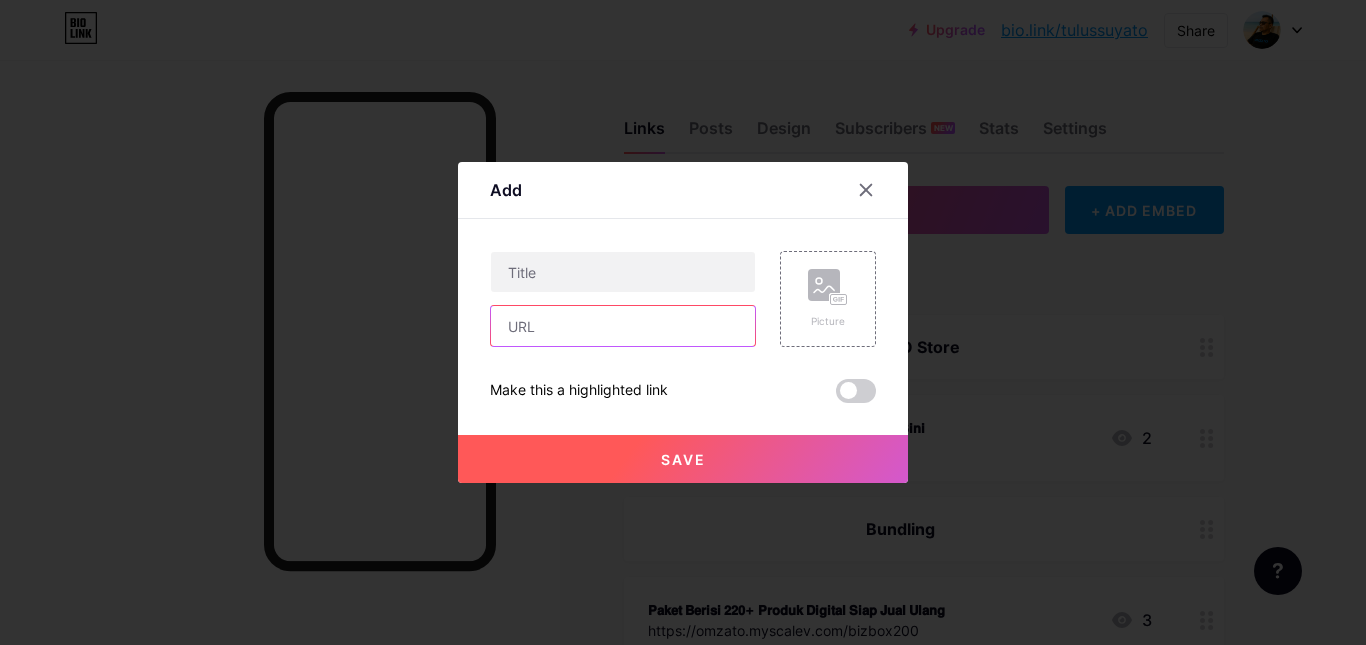 click at bounding box center (623, 326) 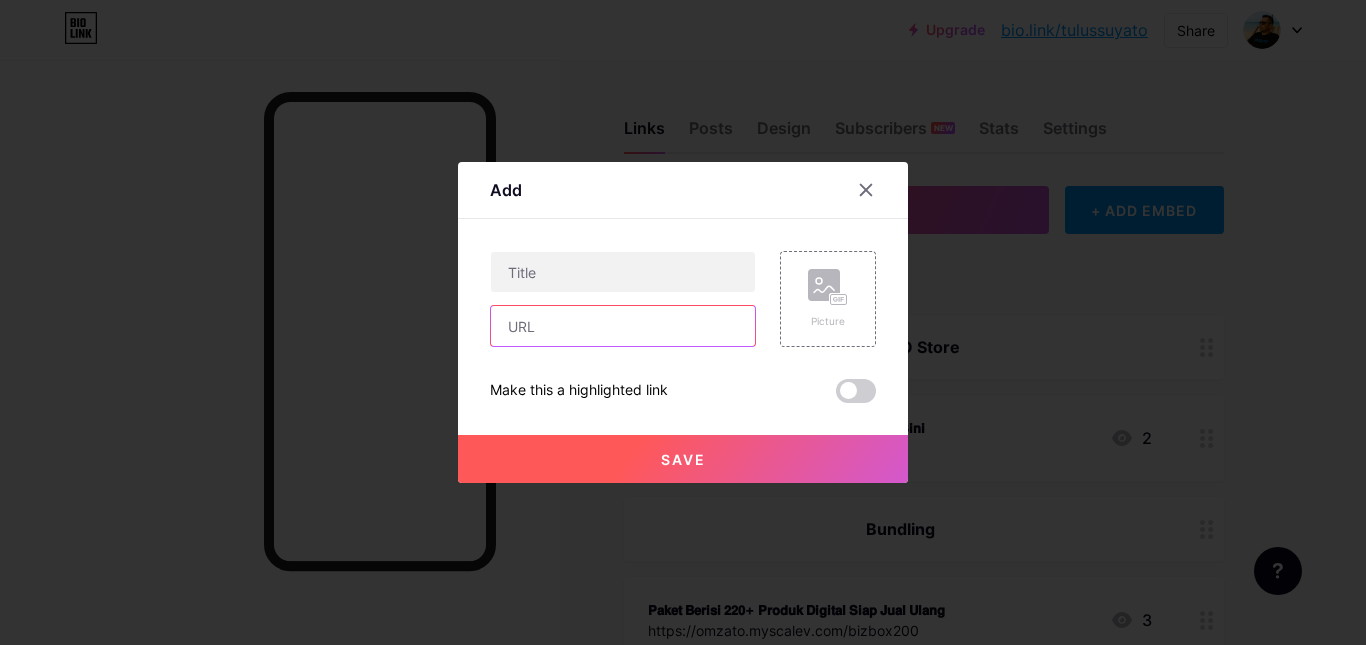 paste on "https://omzato.myscalev.com/bbm-quran" 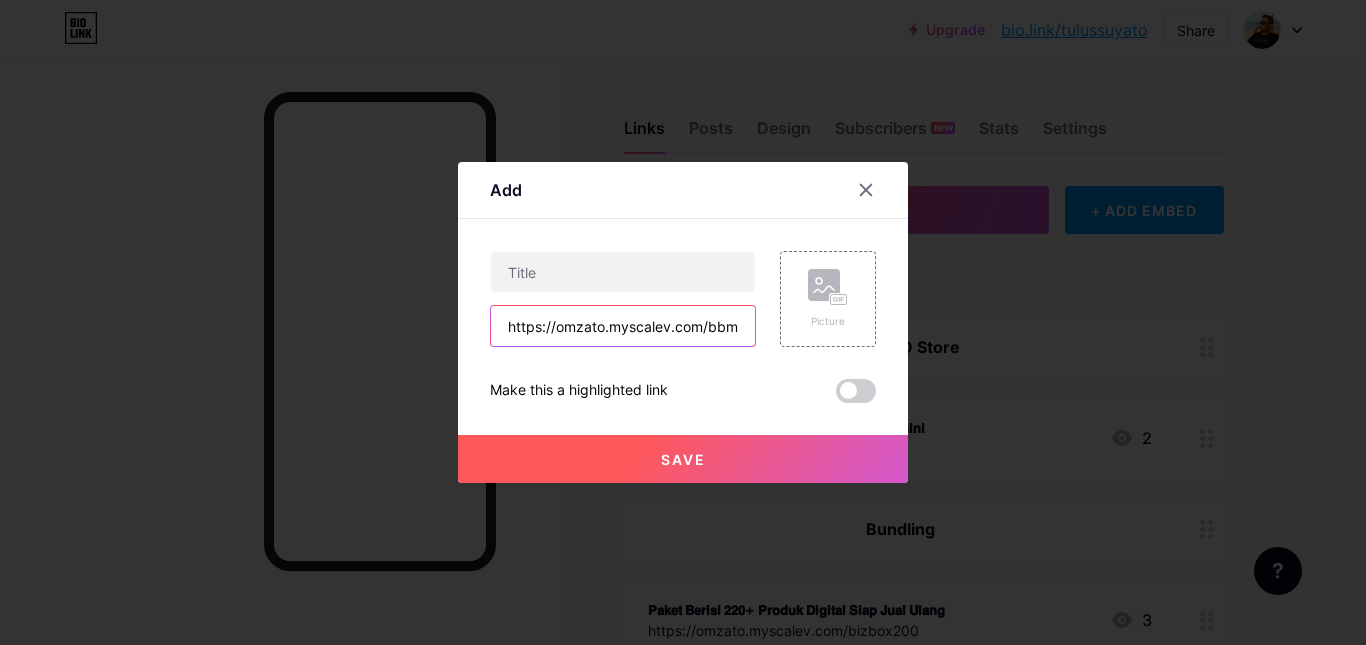 scroll, scrollTop: 0, scrollLeft: 44, axis: horizontal 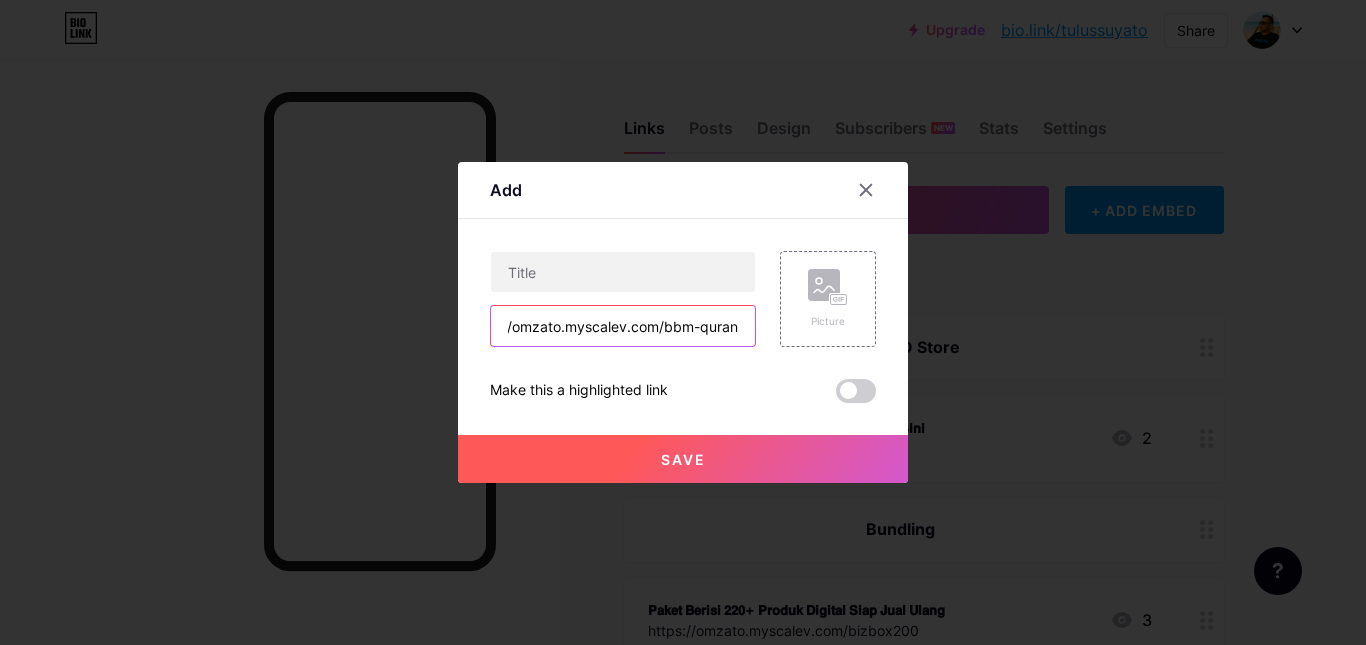type on "https://omzato.myscalev.com/bbm-quran" 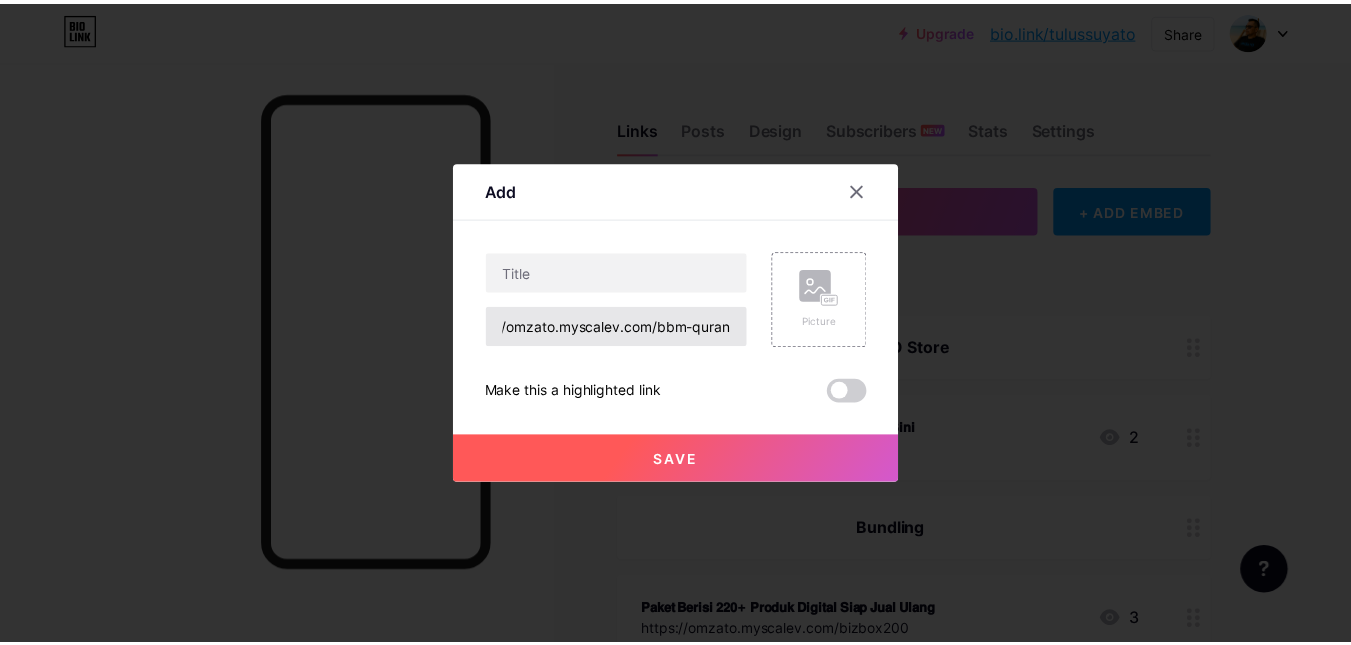 scroll, scrollTop: 0, scrollLeft: 0, axis: both 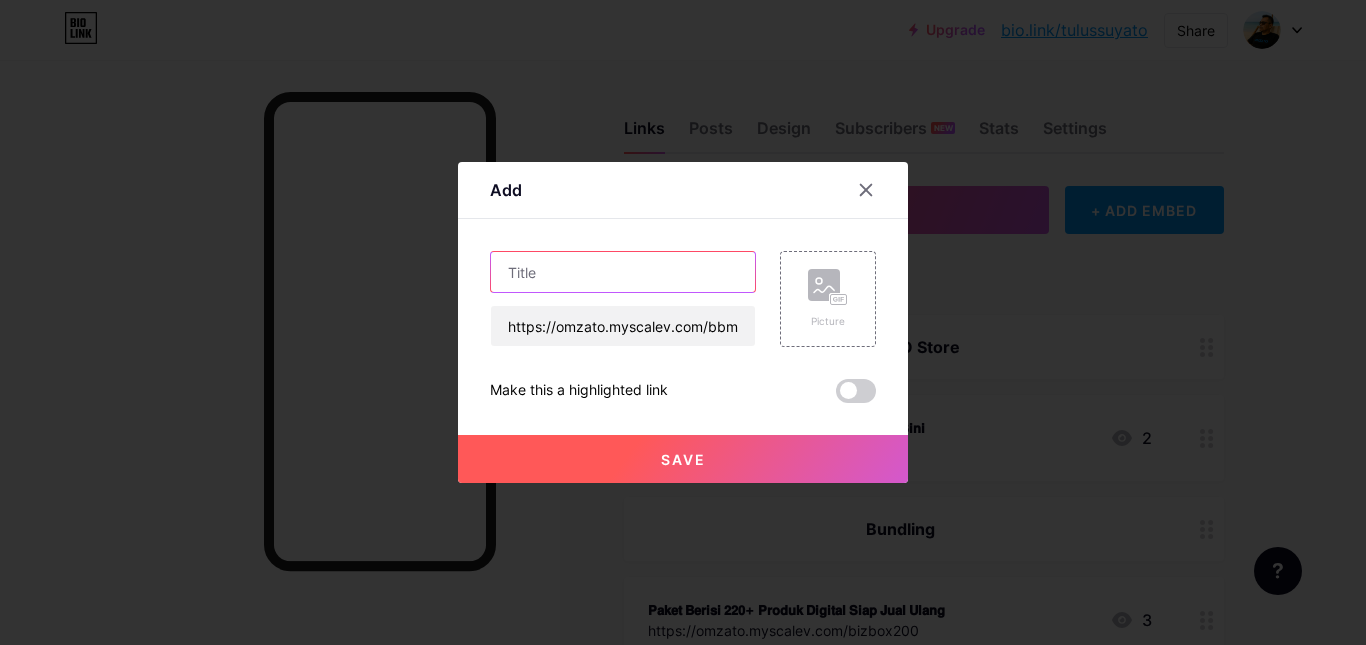 click at bounding box center [623, 272] 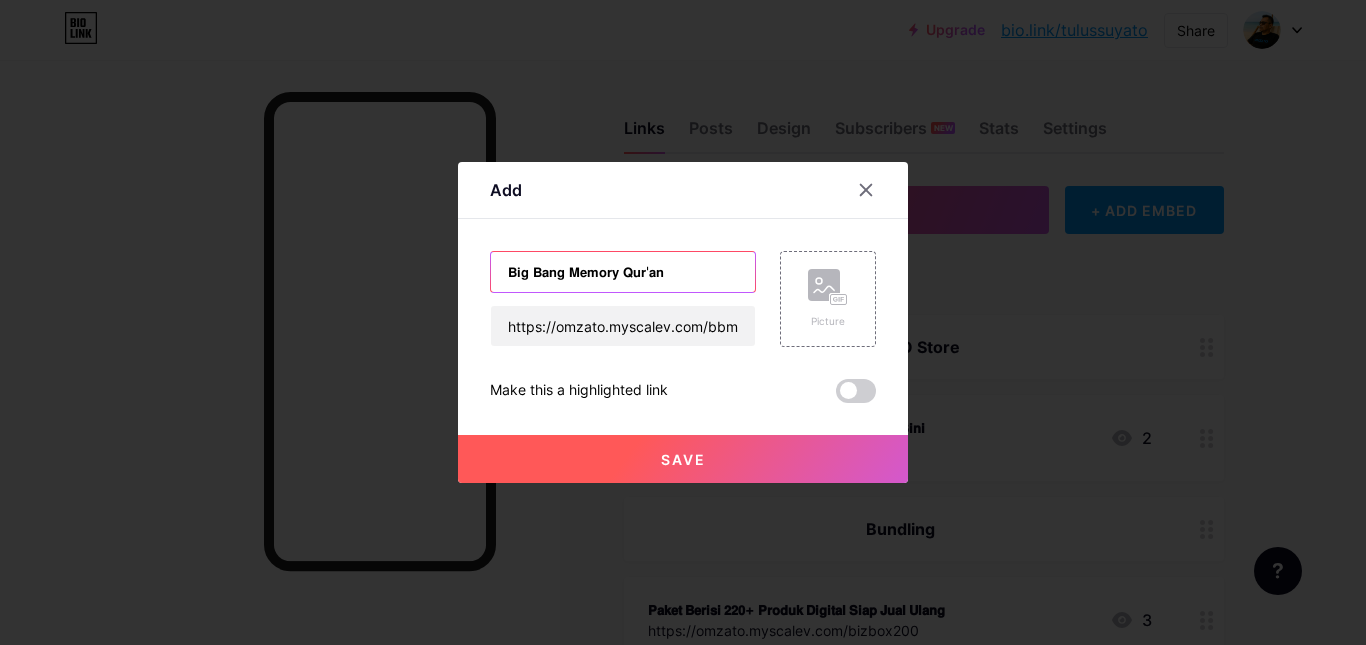 type on "𝗕𝗶𝗴 𝗕𝗮𝗻𝗴 𝗠𝗲𝗺𝗼𝗿𝘆 𝗤𝘂𝗿'𝗮𝗻" 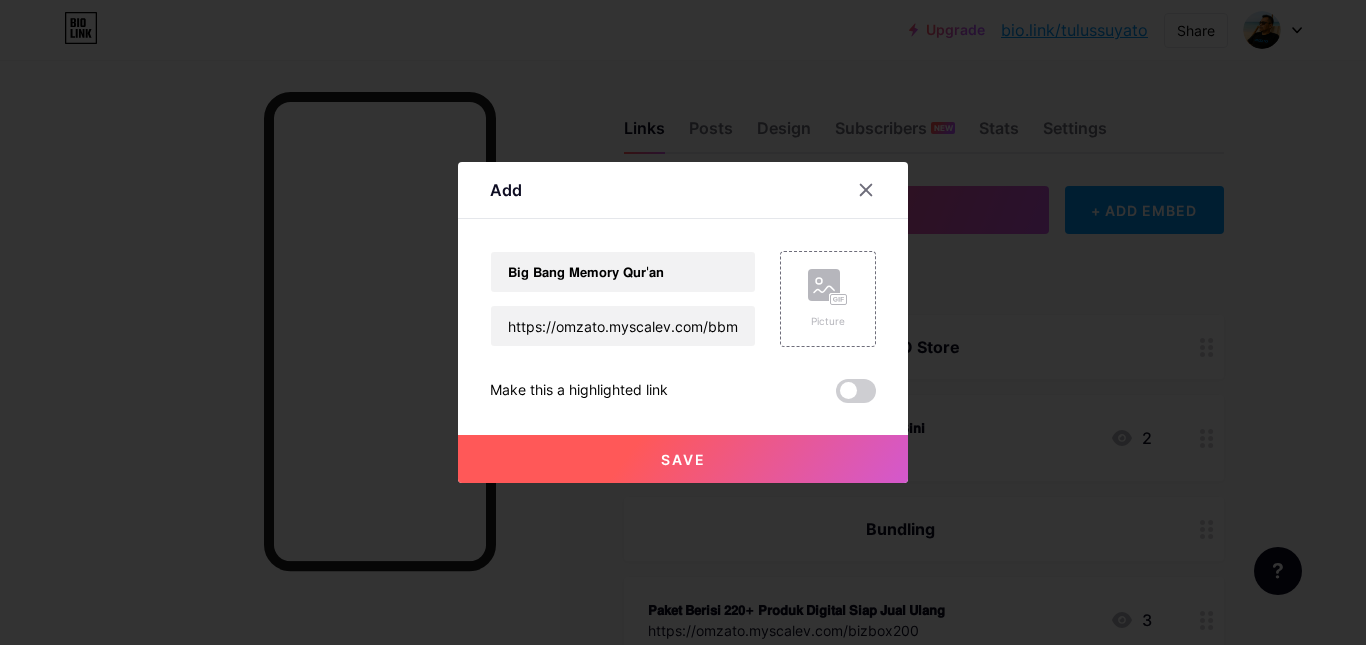 click on "Save" at bounding box center [683, 459] 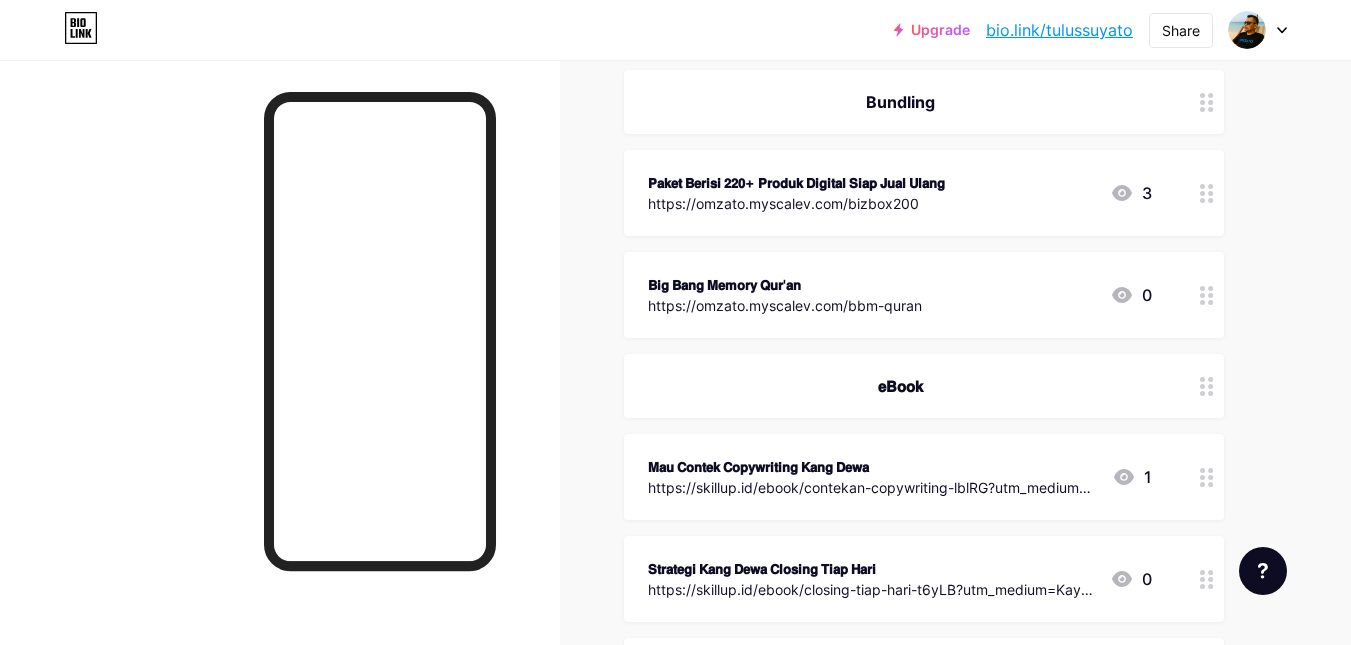 scroll, scrollTop: 430, scrollLeft: 0, axis: vertical 